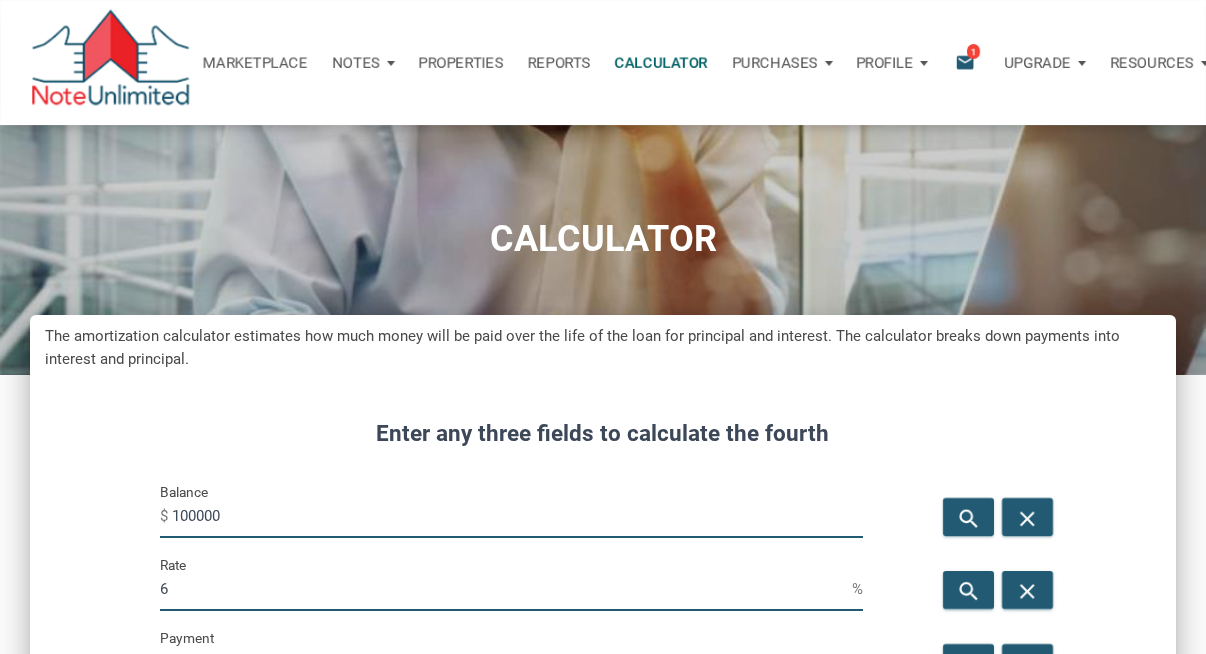 scroll, scrollTop: 0, scrollLeft: 0, axis: both 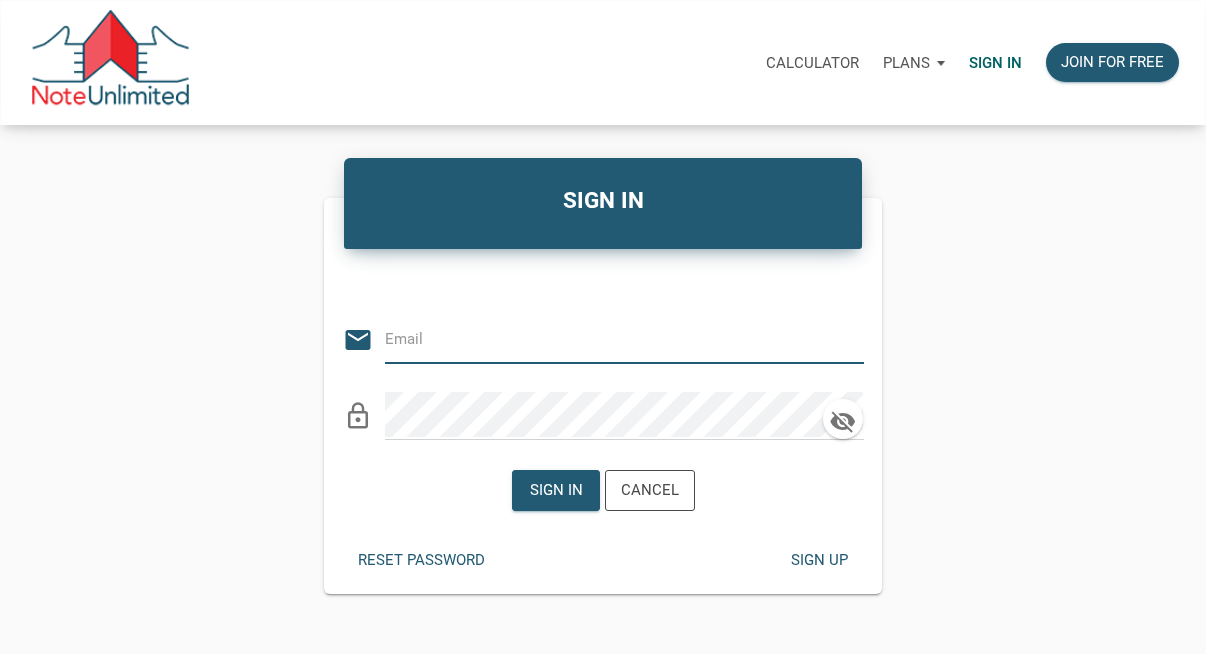 click at bounding box center [609, 338] 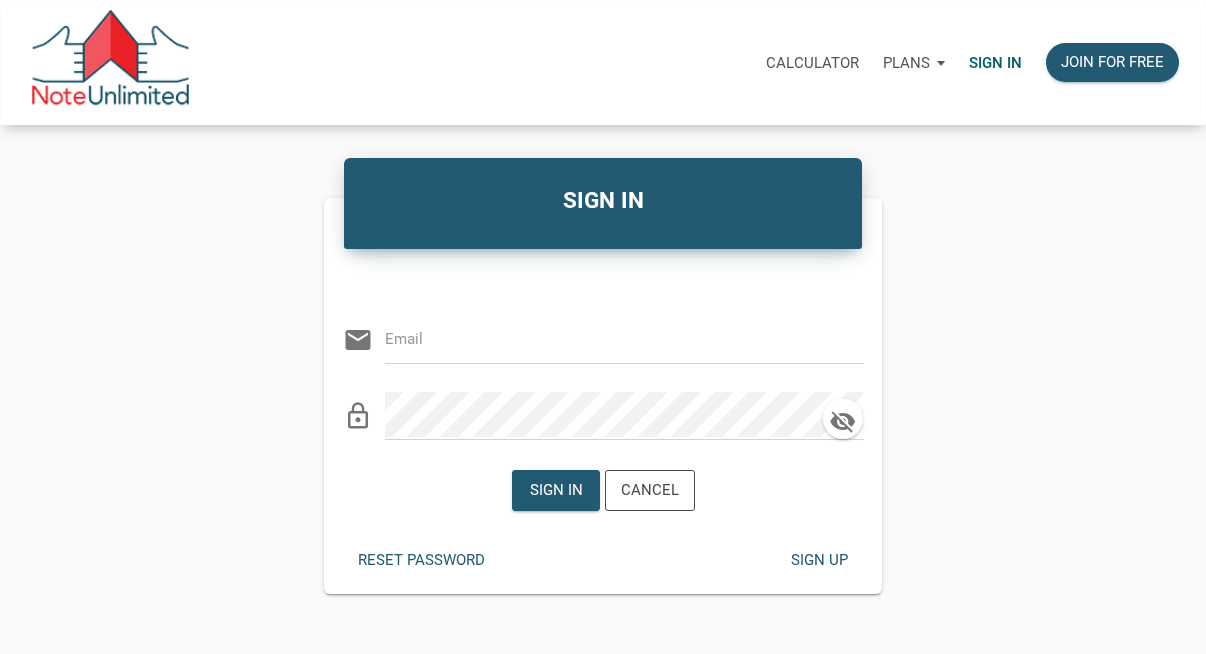 type on "[EMAIL]" 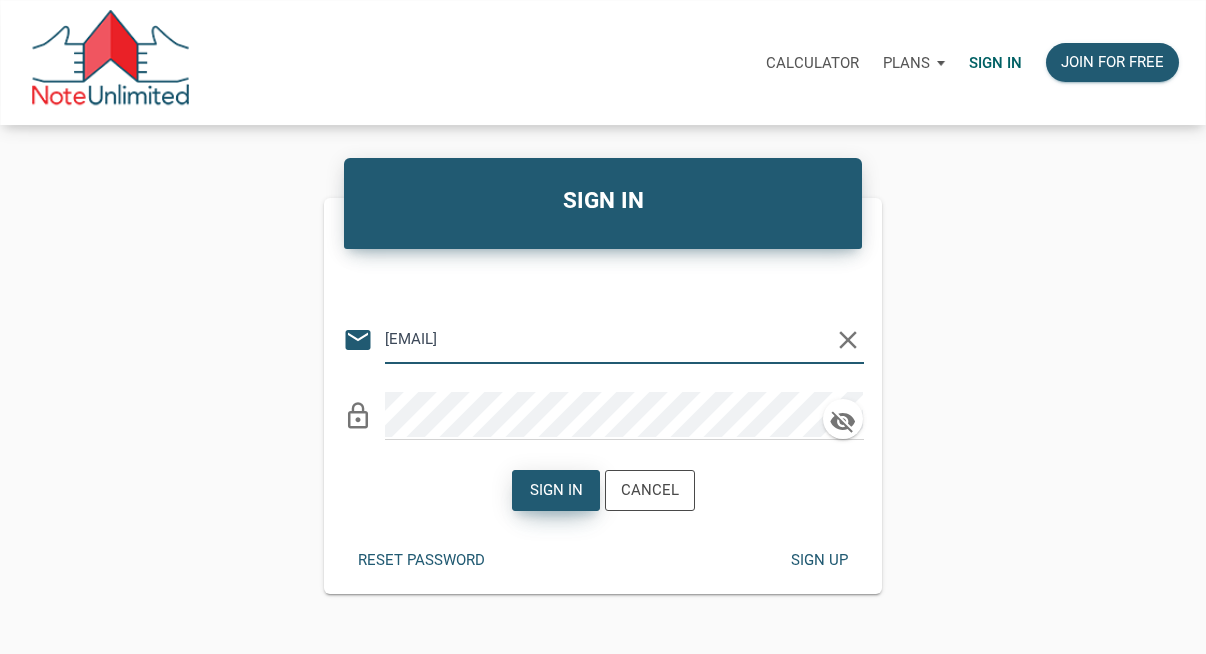 click on "Sign in" at bounding box center [555, 490] 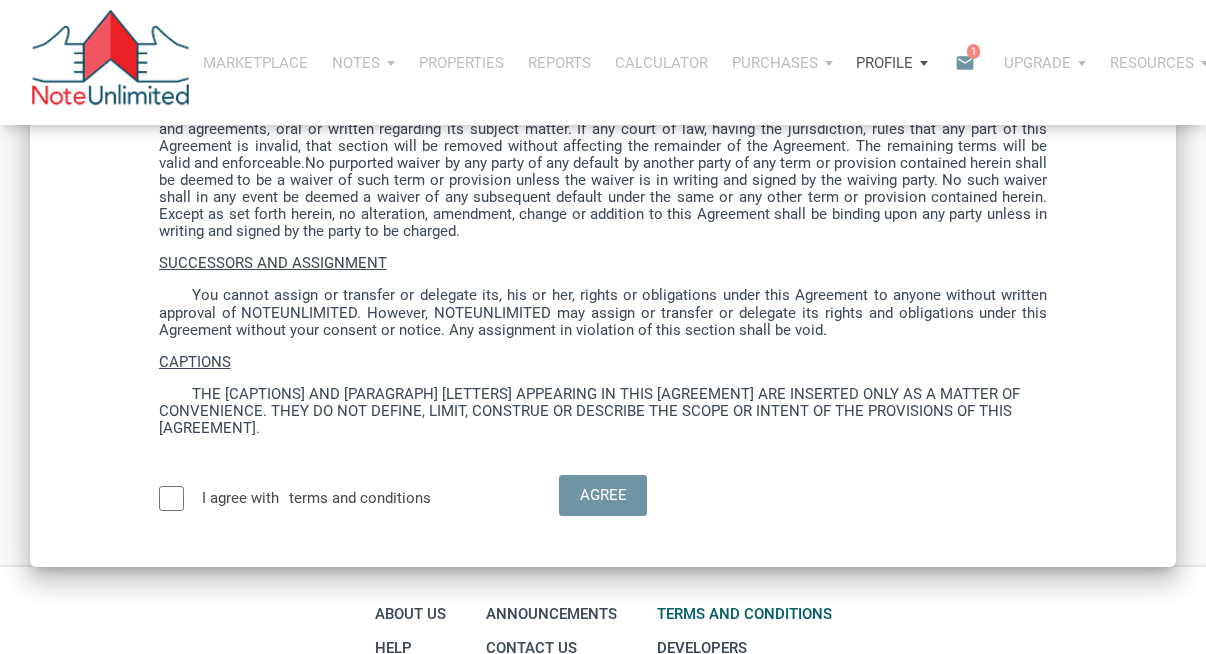 scroll, scrollTop: 6138, scrollLeft: 0, axis: vertical 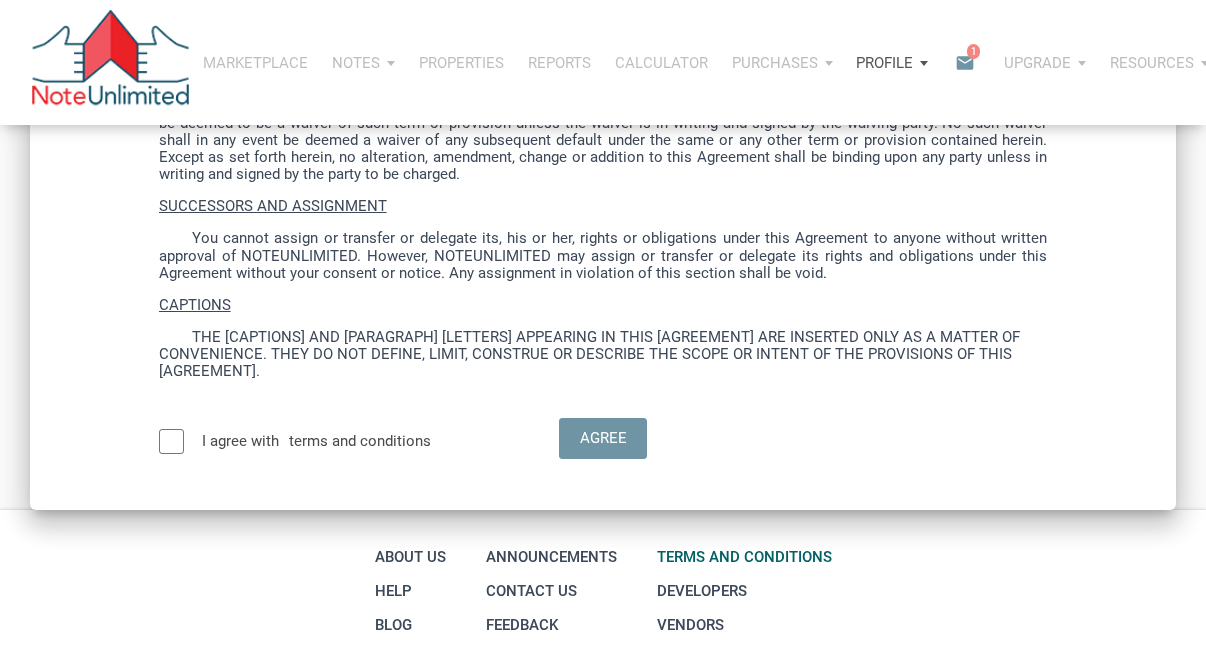 click at bounding box center (171, 441) 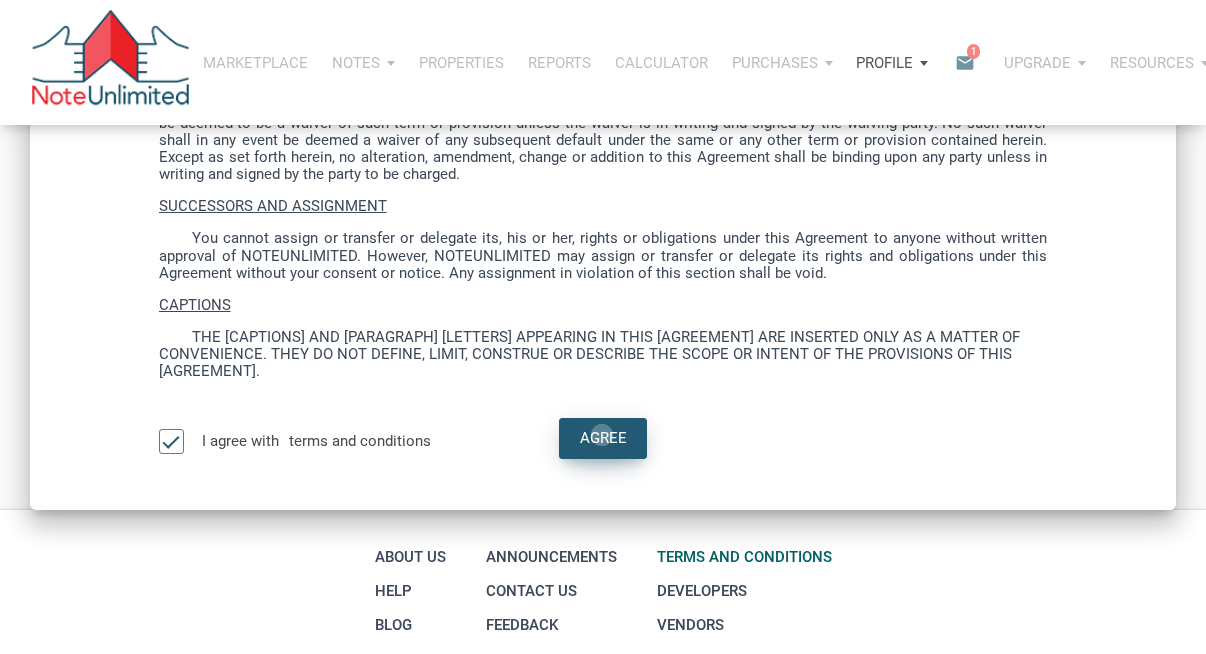 click on "Agree" at bounding box center [602, 438] 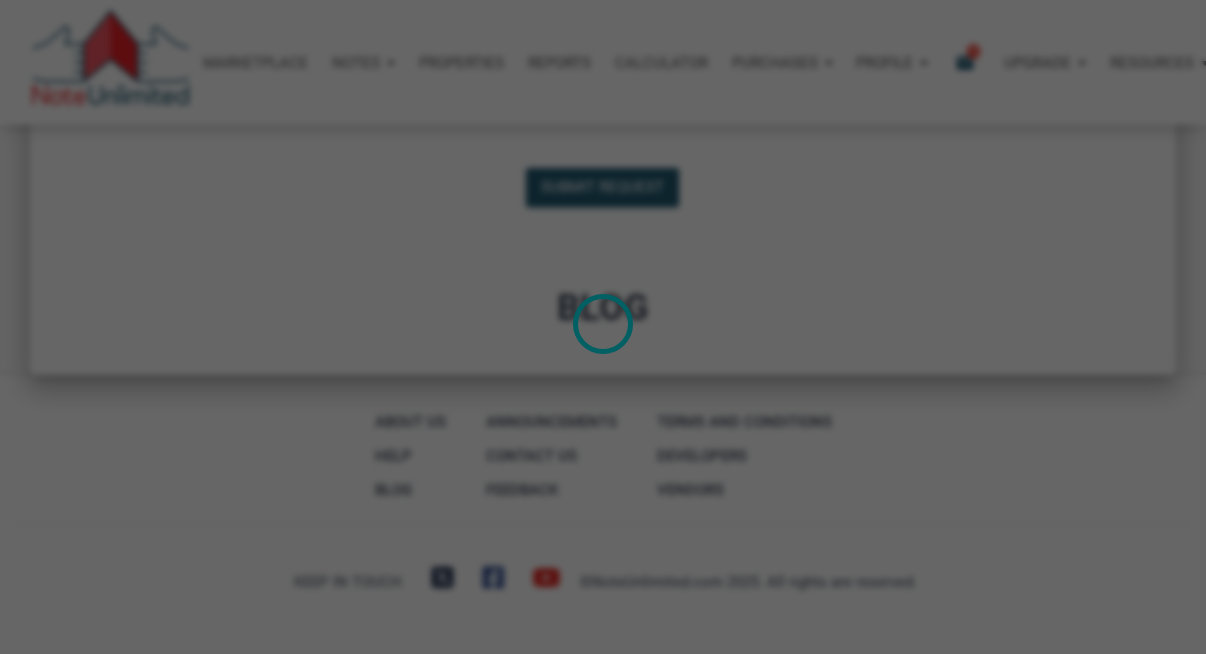 select 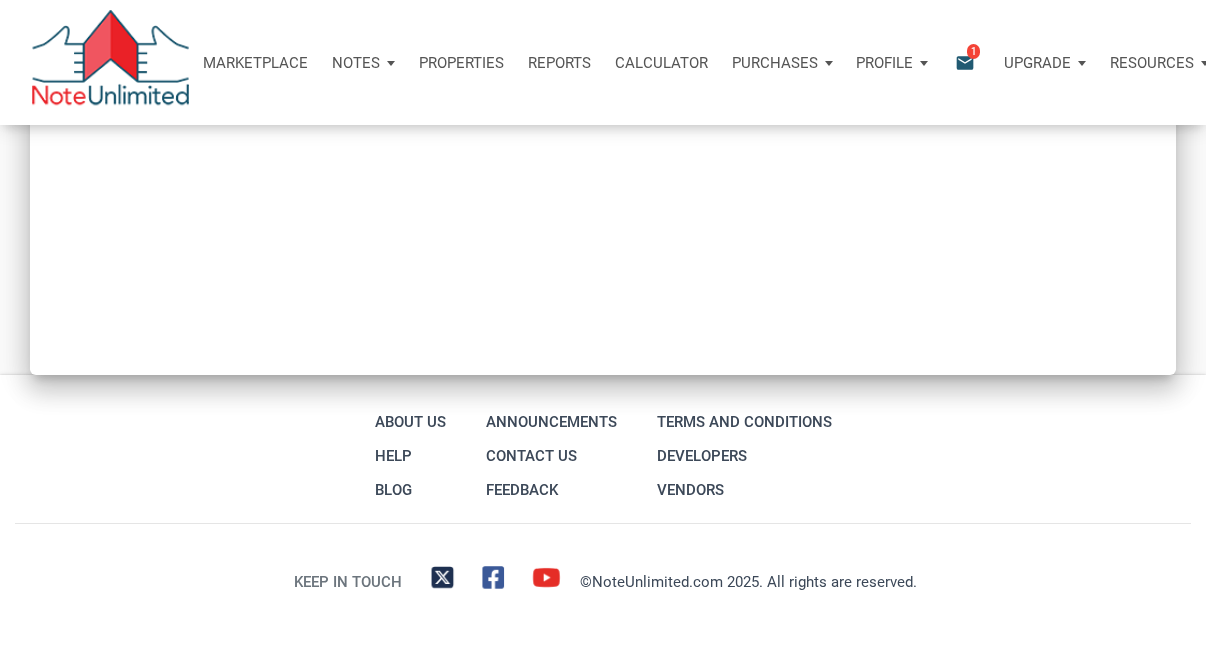 type on "Introduction to new features" 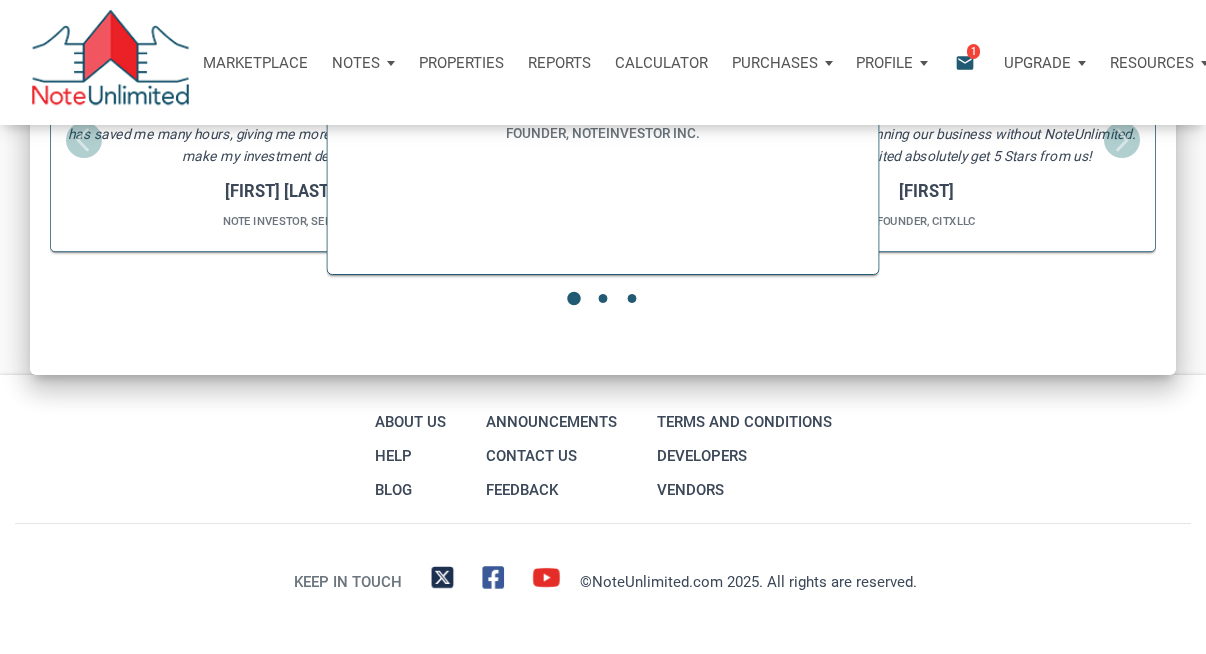 scroll, scrollTop: 0, scrollLeft: 0, axis: both 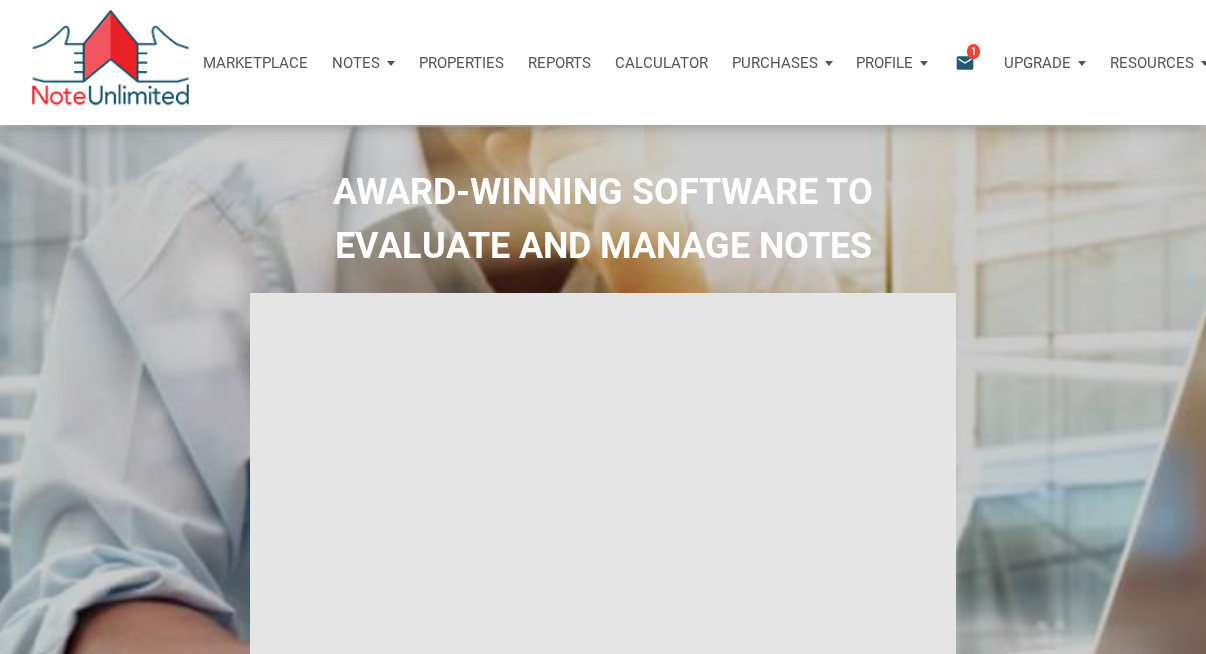 select 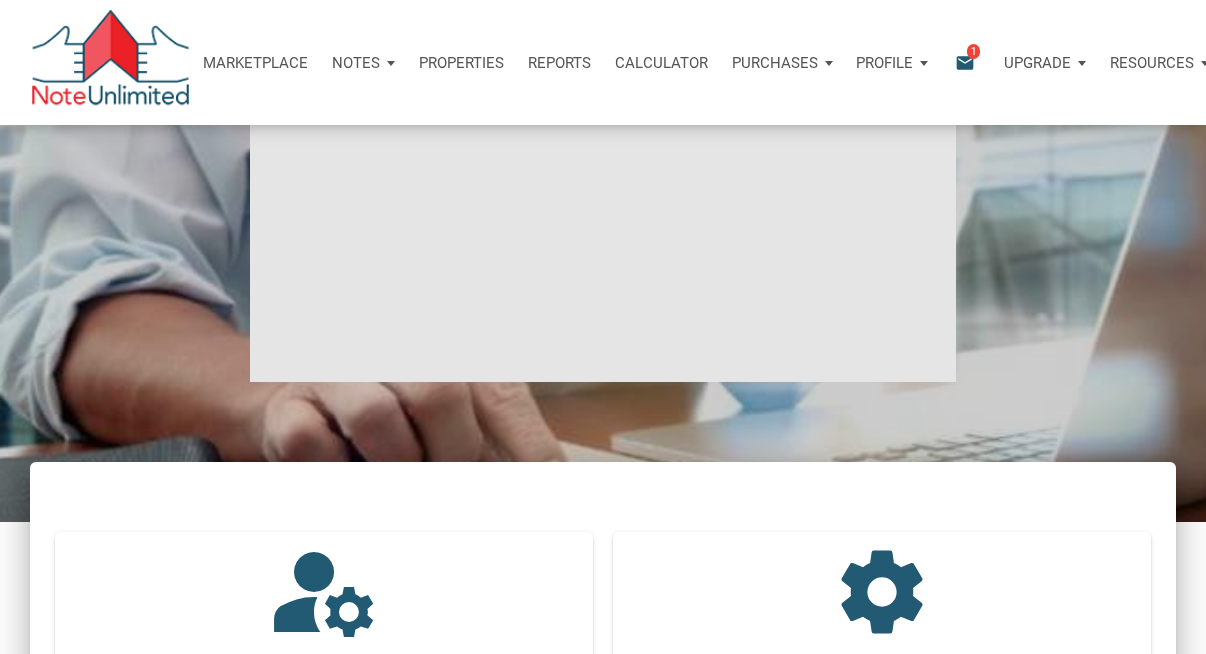 scroll, scrollTop: 0, scrollLeft: 0, axis: both 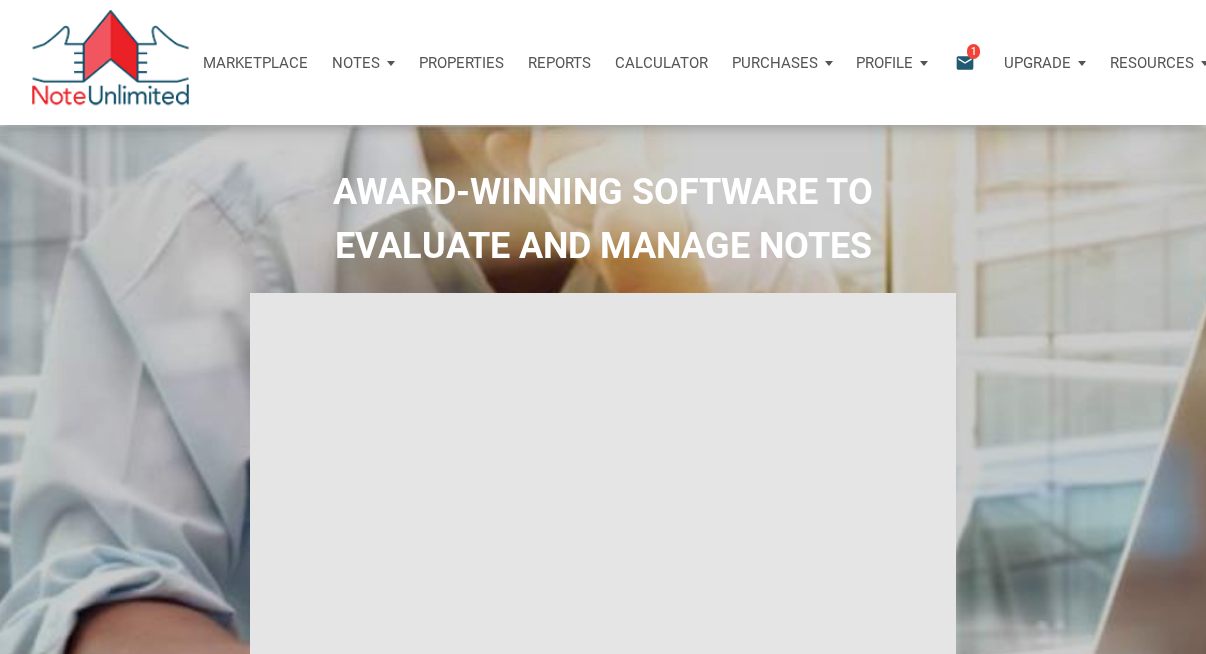 click on "Calculator" at bounding box center [661, 63] 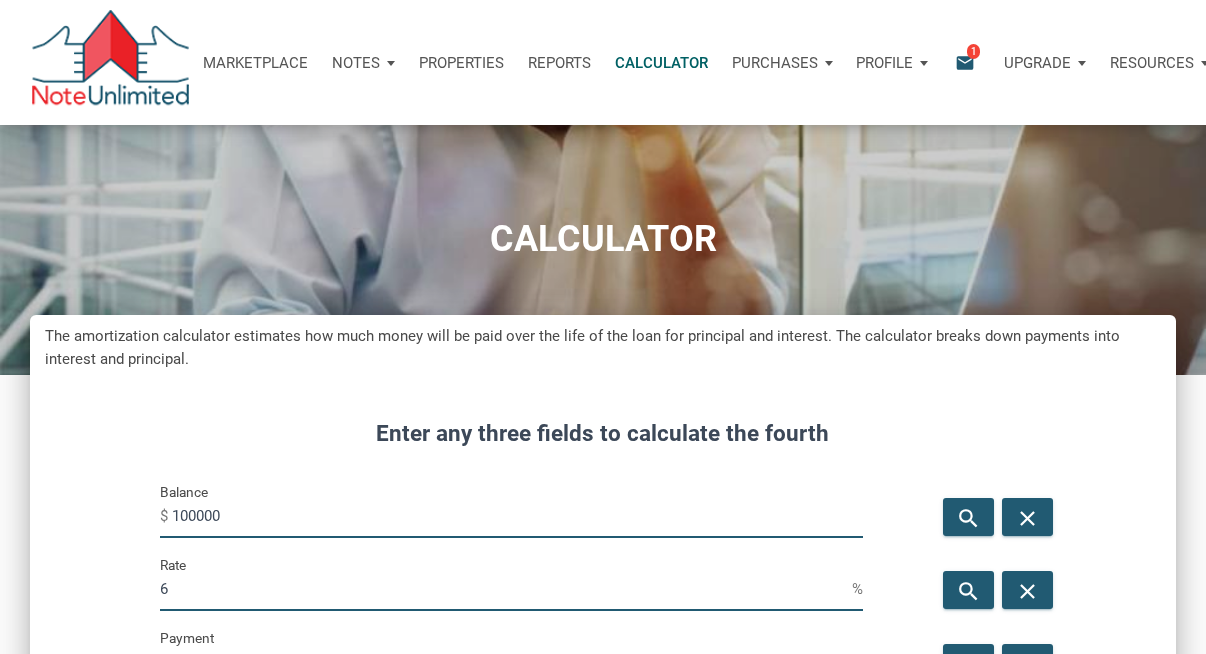 scroll, scrollTop: 998283, scrollLeft: 998854, axis: both 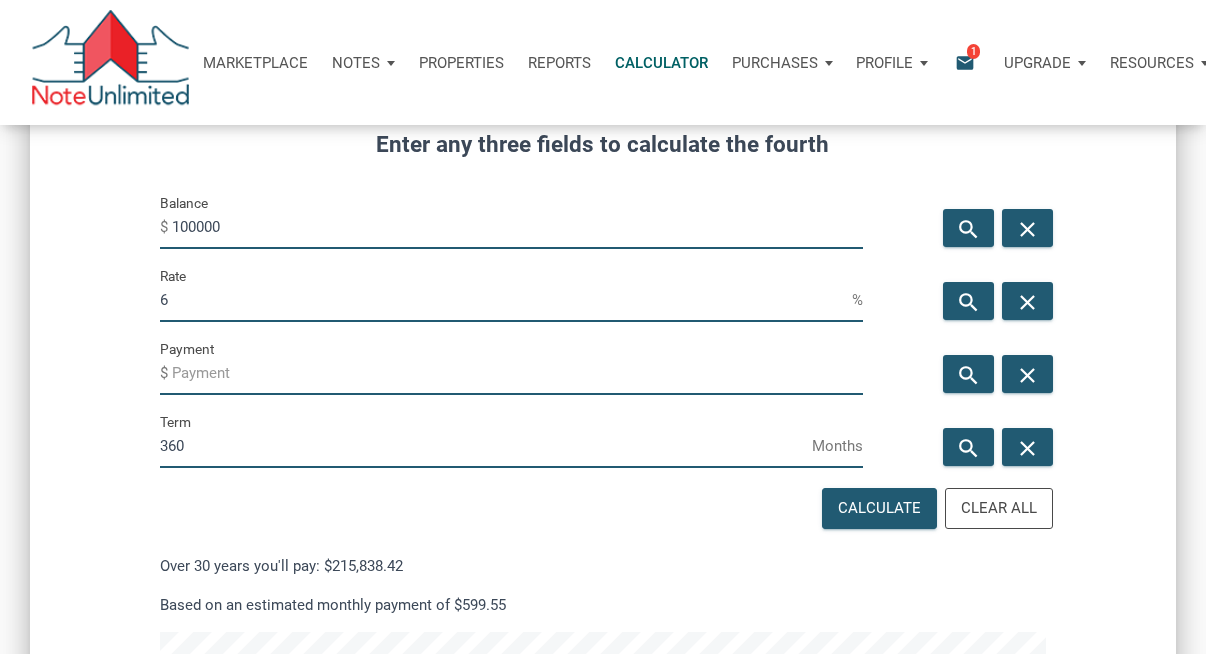 drag, startPoint x: 225, startPoint y: 233, endPoint x: 124, endPoint y: 221, distance: 101.71037 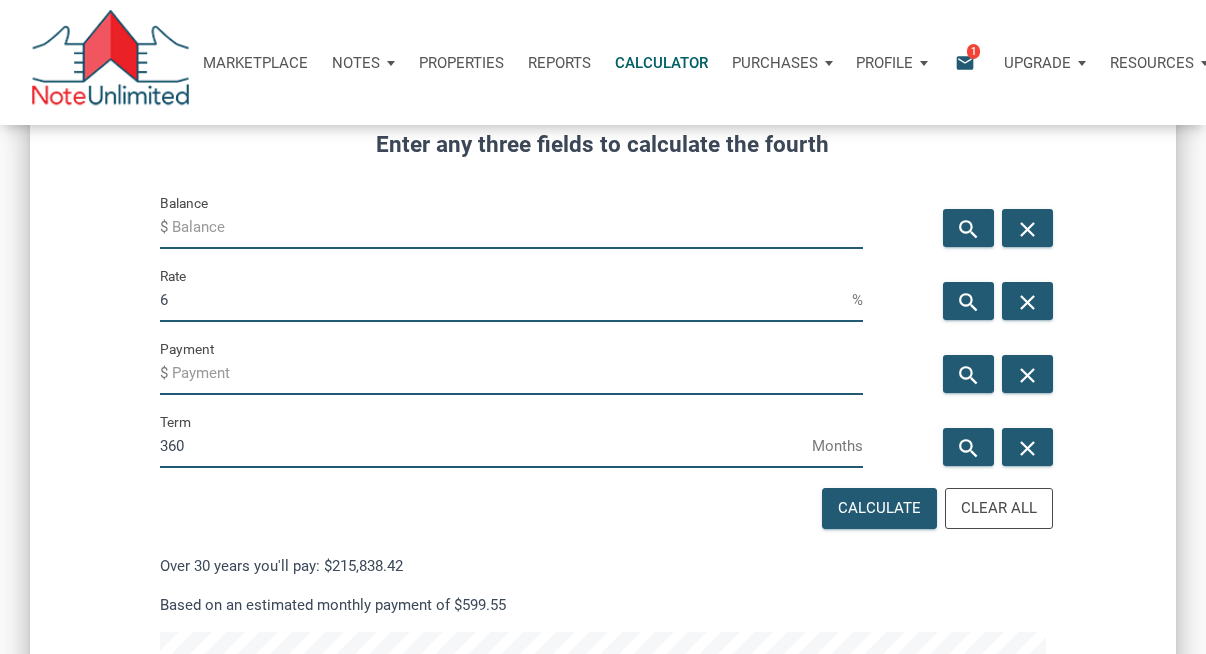 type 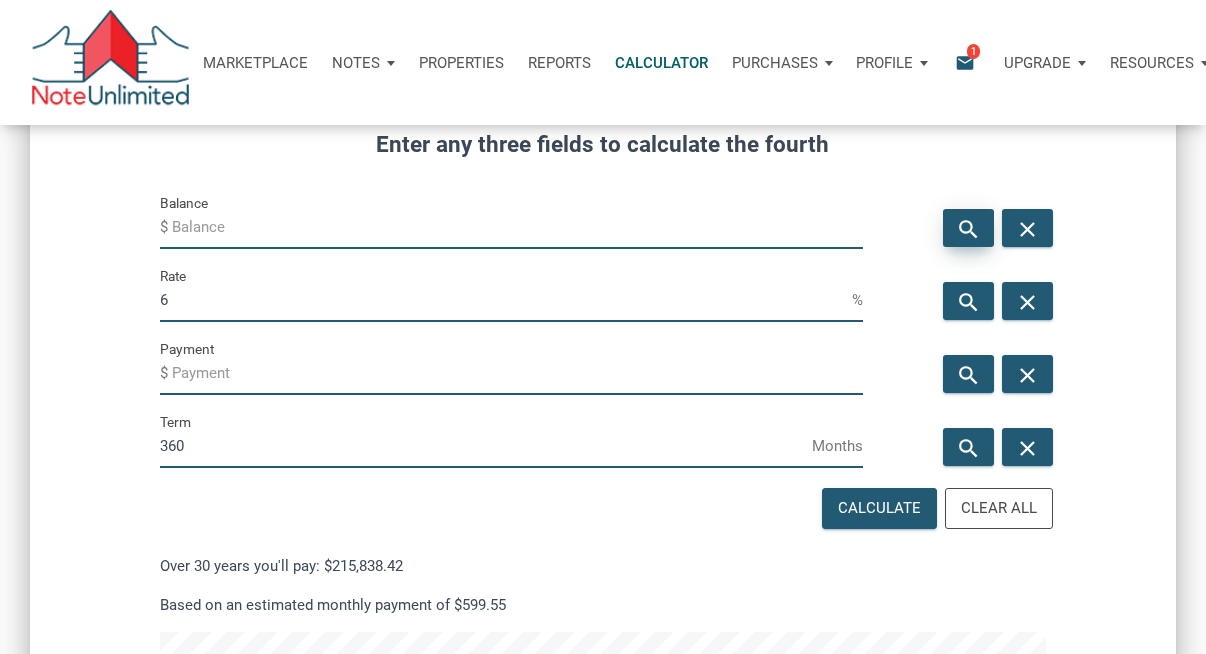 type 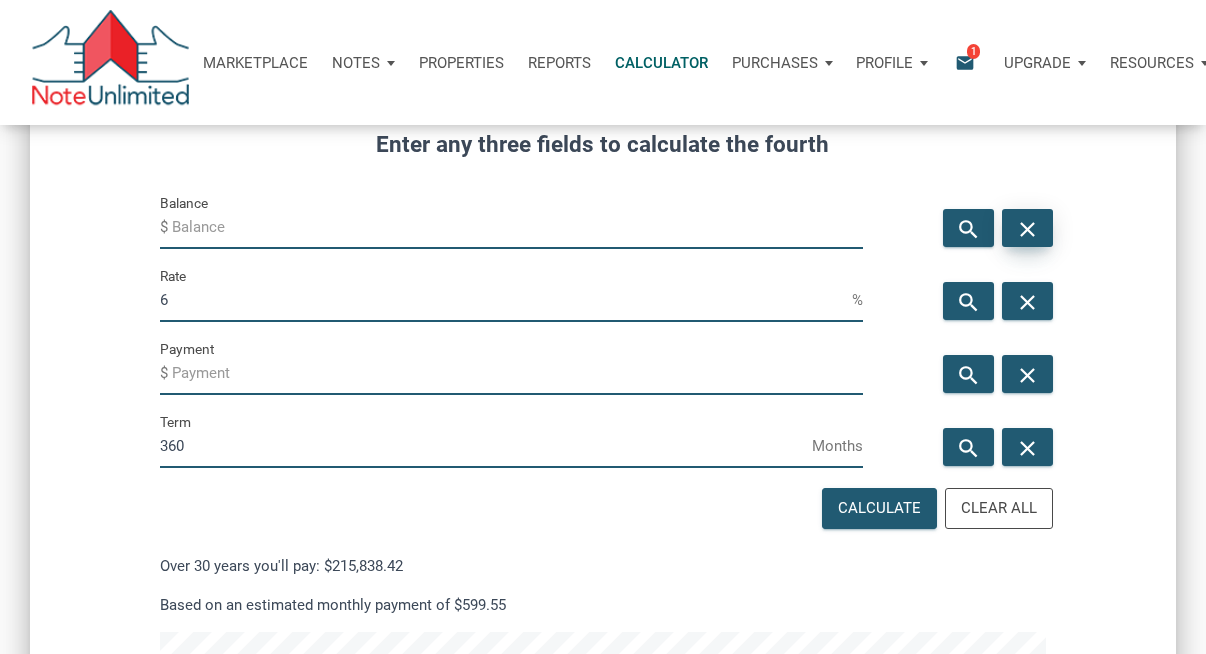 type 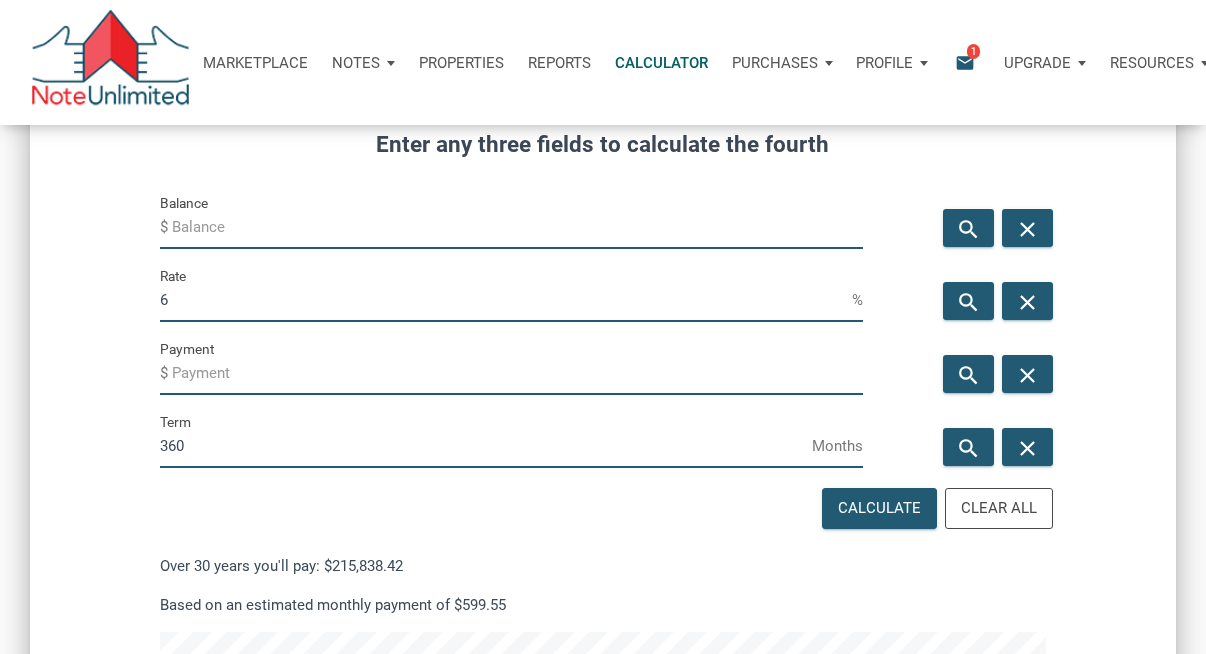 click on "6" at bounding box center [506, 299] 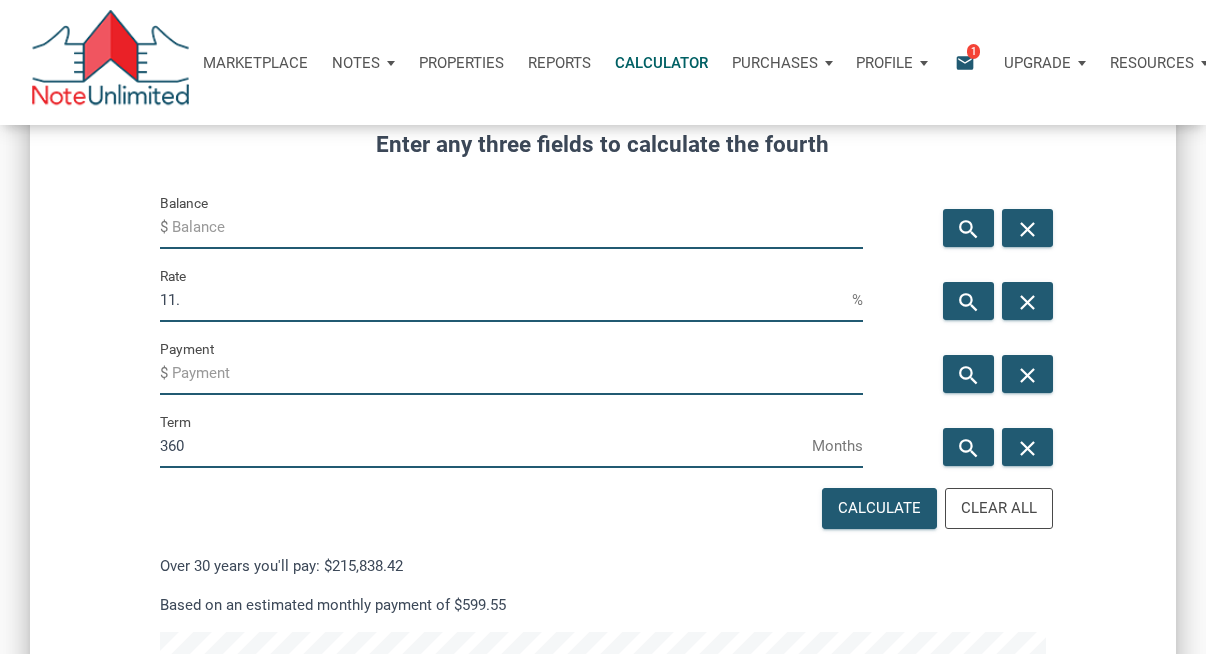 scroll, scrollTop: 998259, scrollLeft: 998854, axis: both 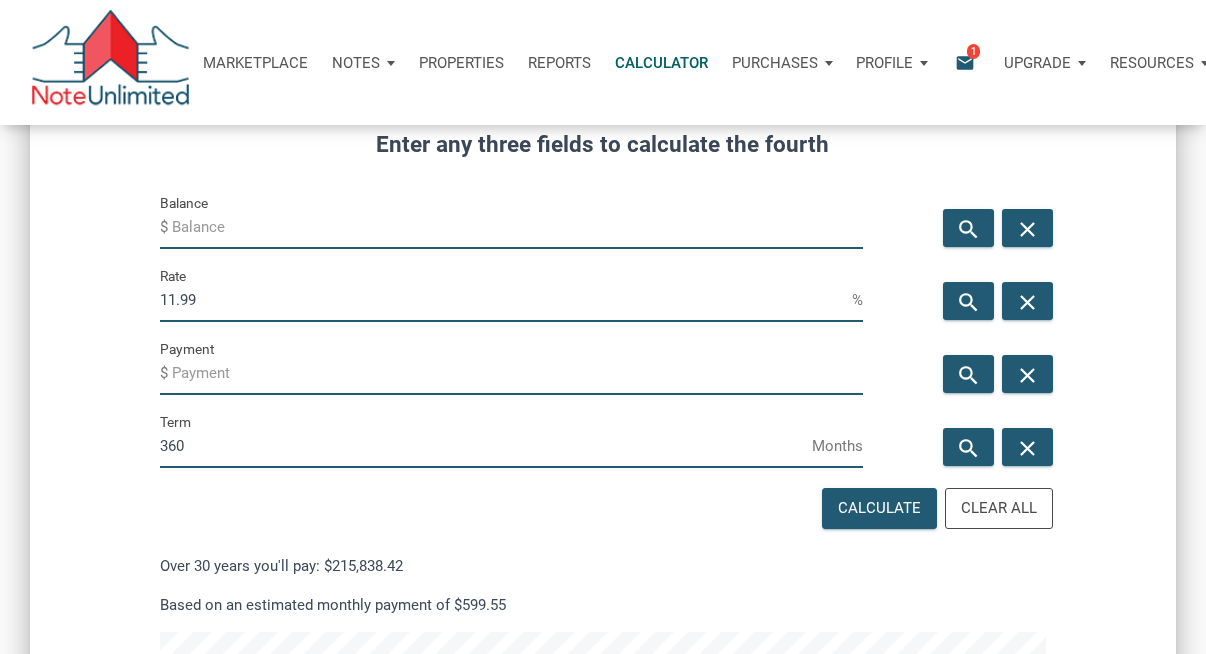 type on "11.99" 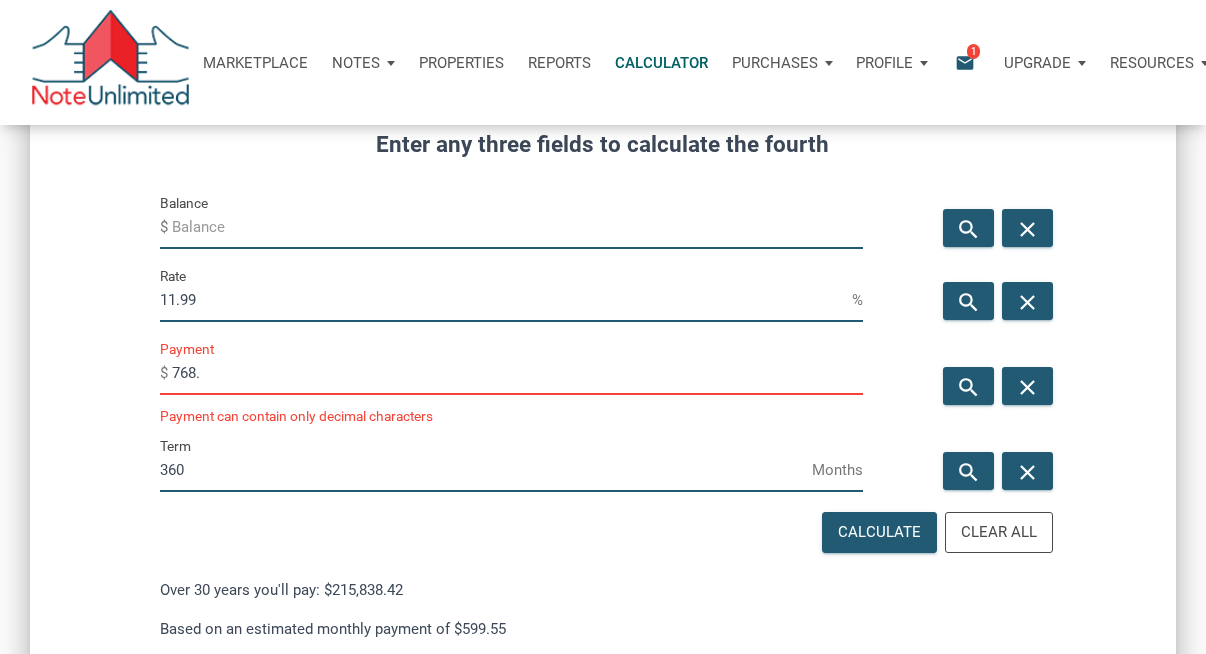 scroll, scrollTop: 998259, scrollLeft: 998854, axis: both 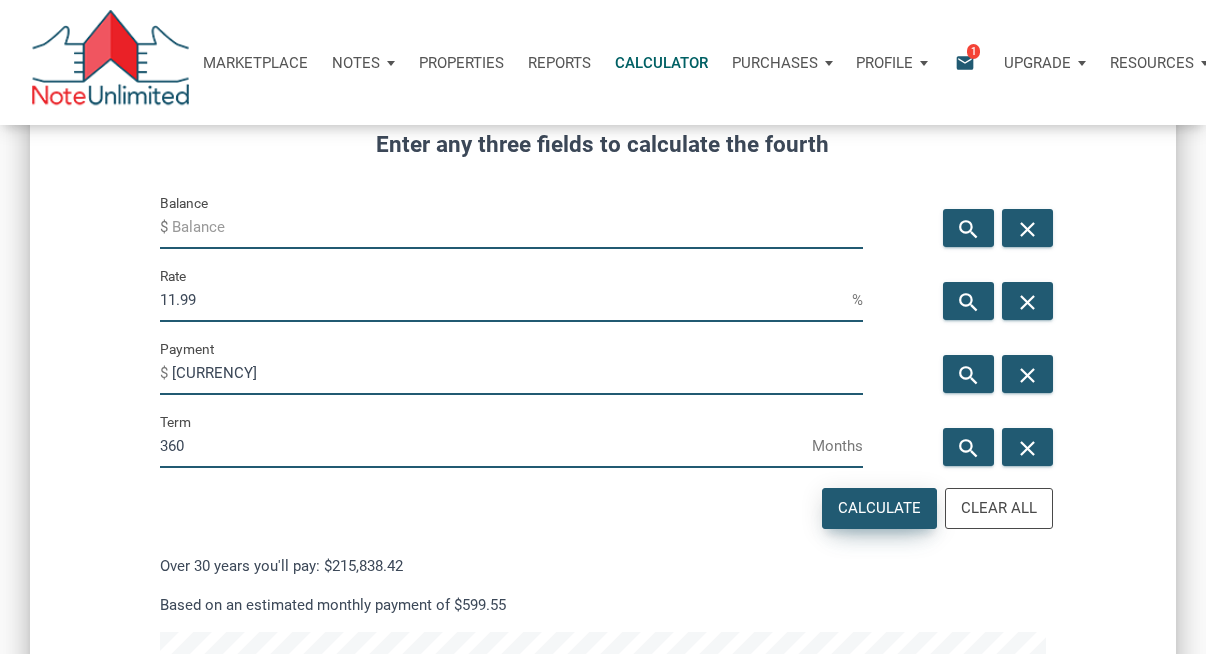 type on "[CURRENCY]" 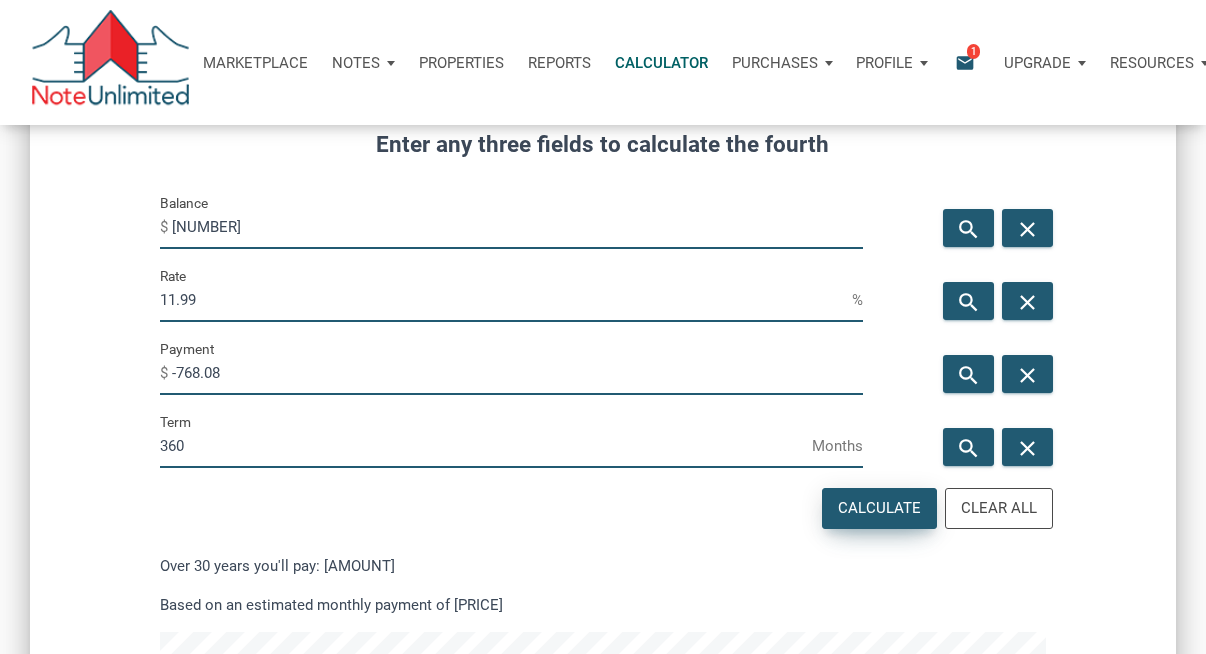 scroll, scrollTop: 998283, scrollLeft: 998854, axis: both 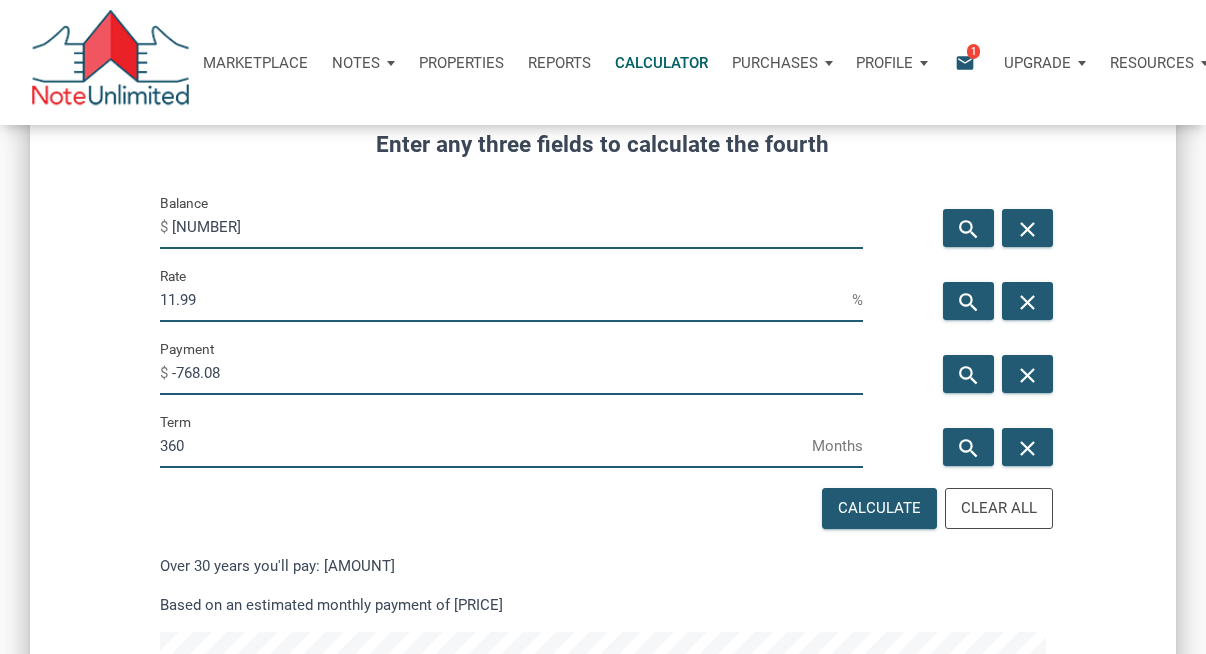 drag, startPoint x: 237, startPoint y: 222, endPoint x: 106, endPoint y: 223, distance: 131.00381 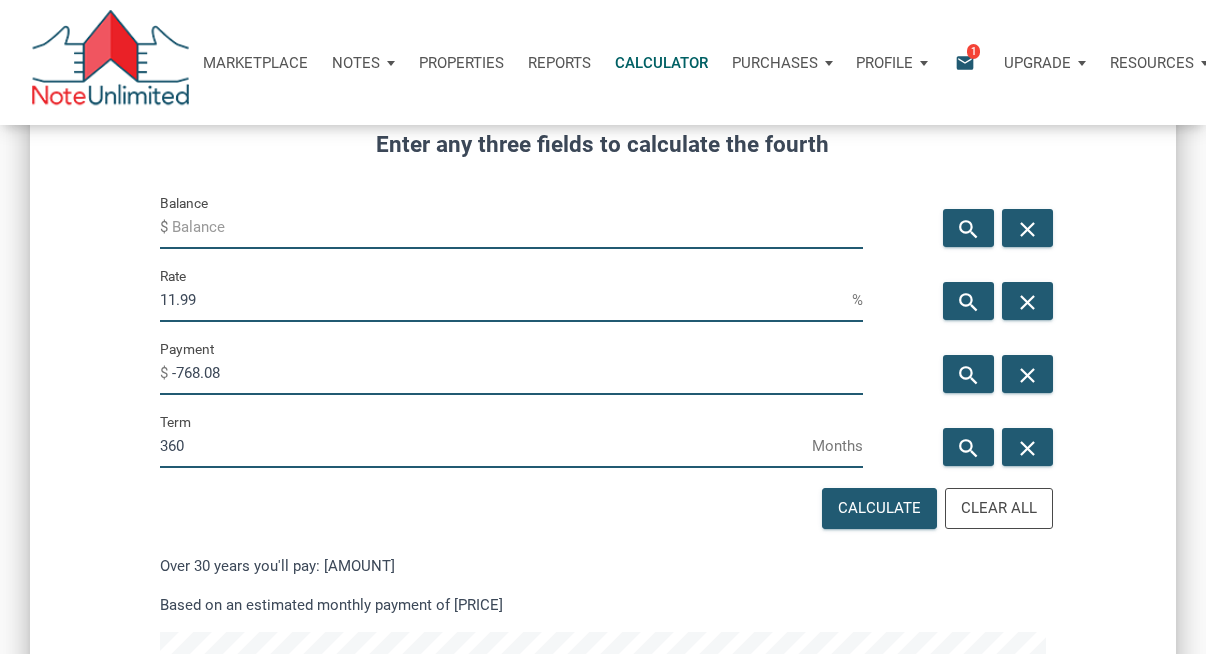type 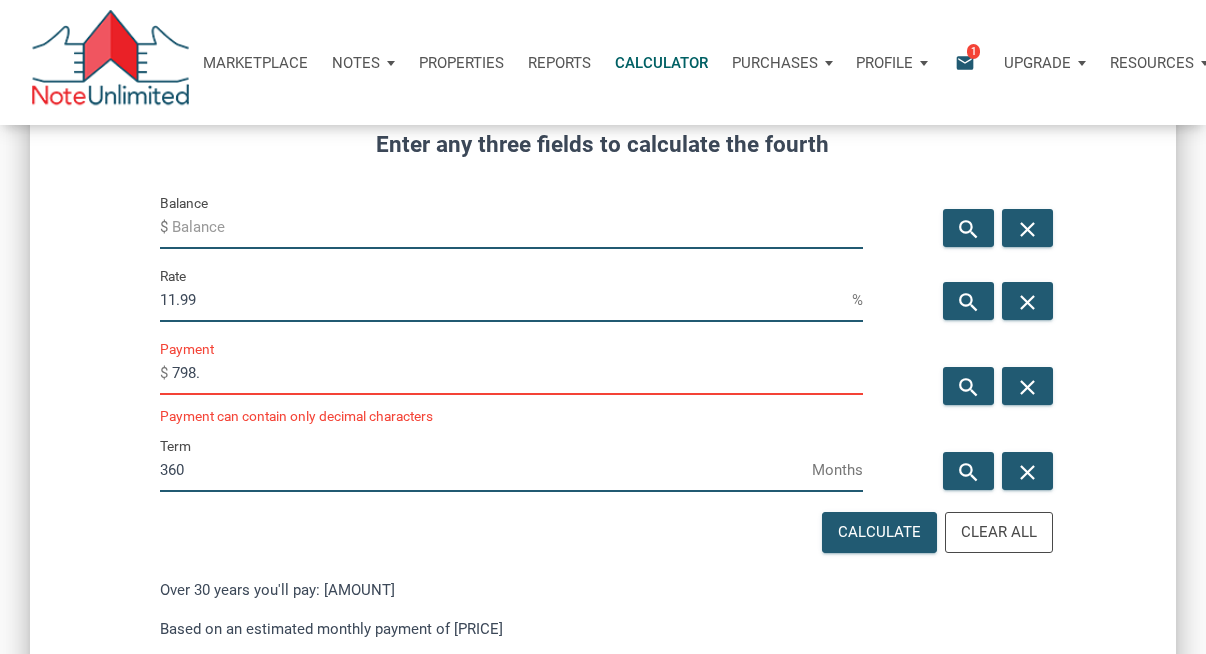 scroll, scrollTop: 998259, scrollLeft: 998854, axis: both 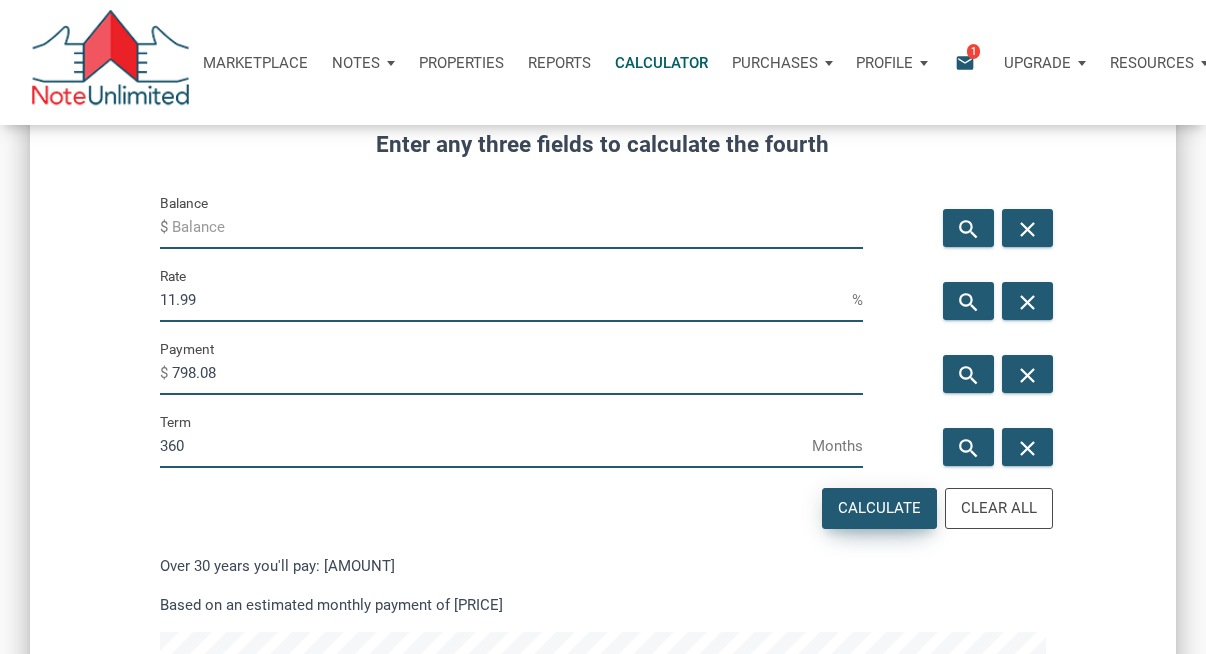 type on "798.08" 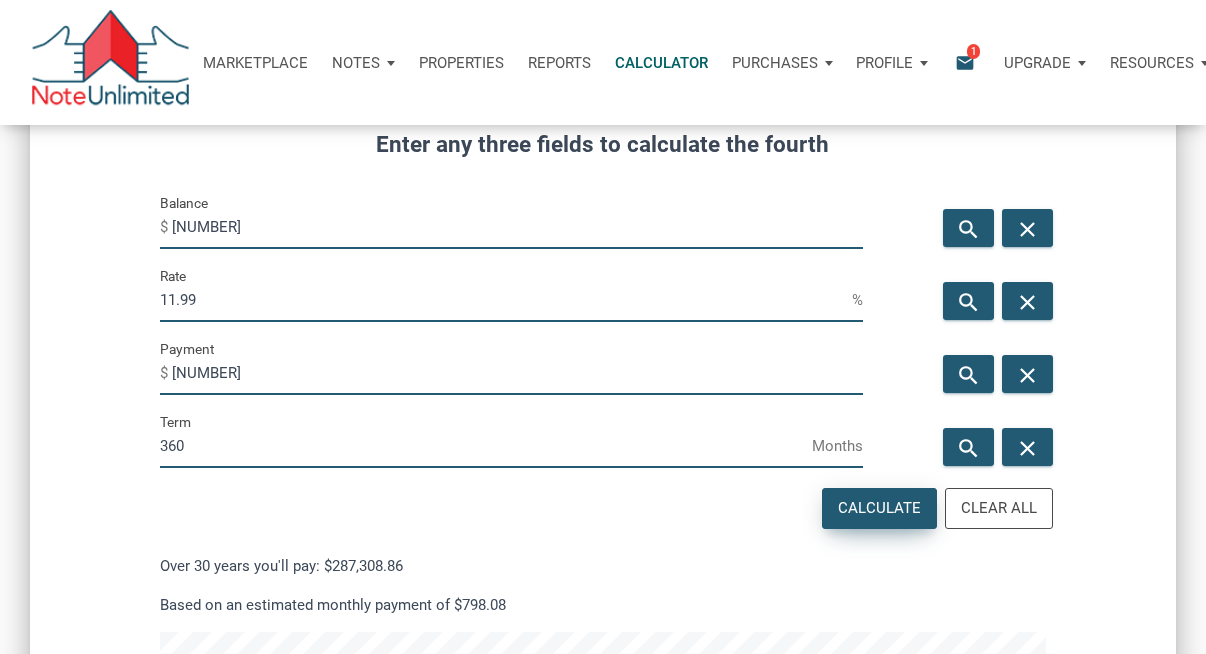 scroll, scrollTop: 998283, scrollLeft: 998854, axis: both 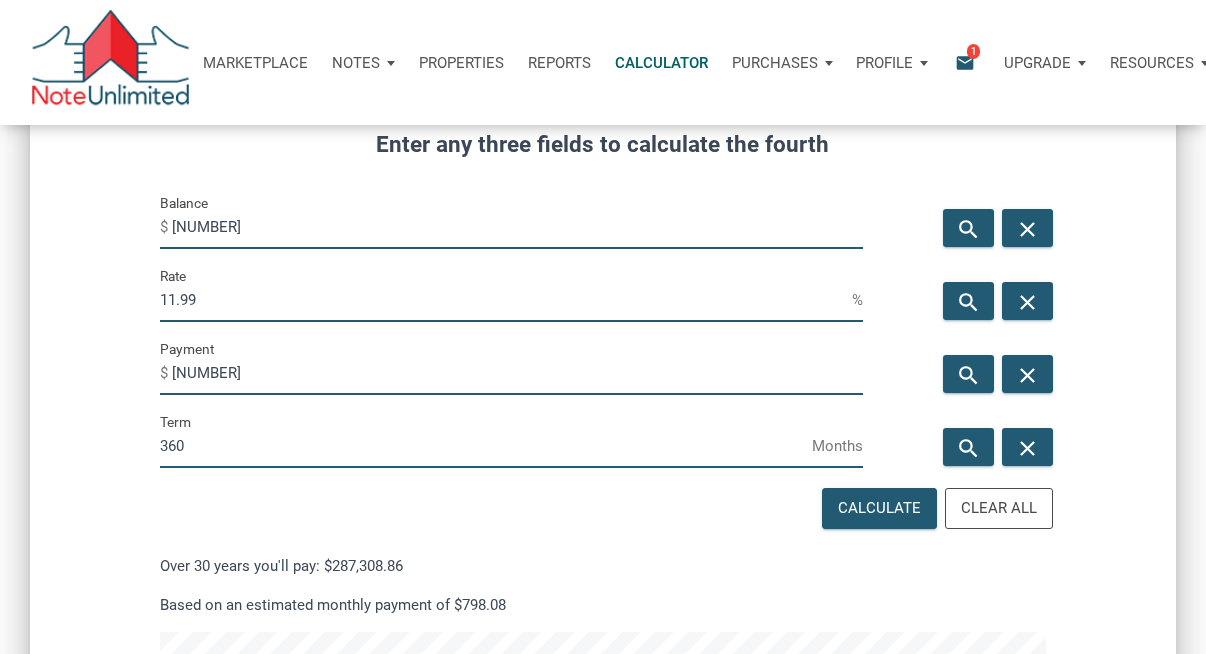 click on "11.99" at bounding box center (506, 299) 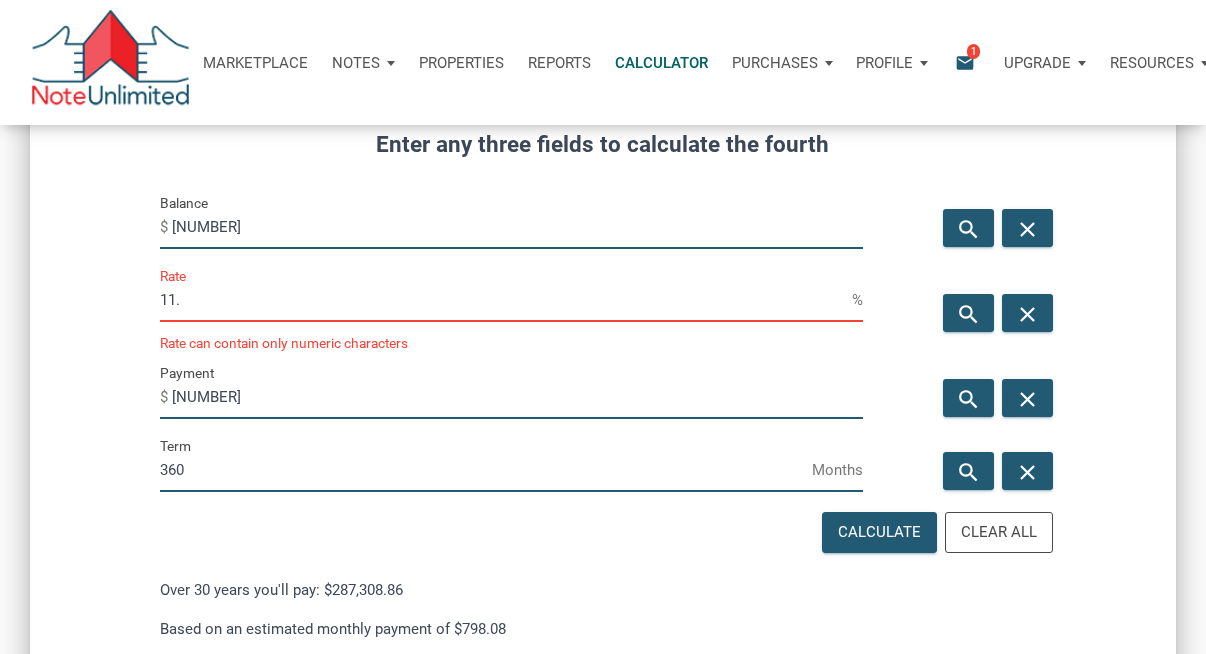 scroll, scrollTop: 998259, scrollLeft: 998854, axis: both 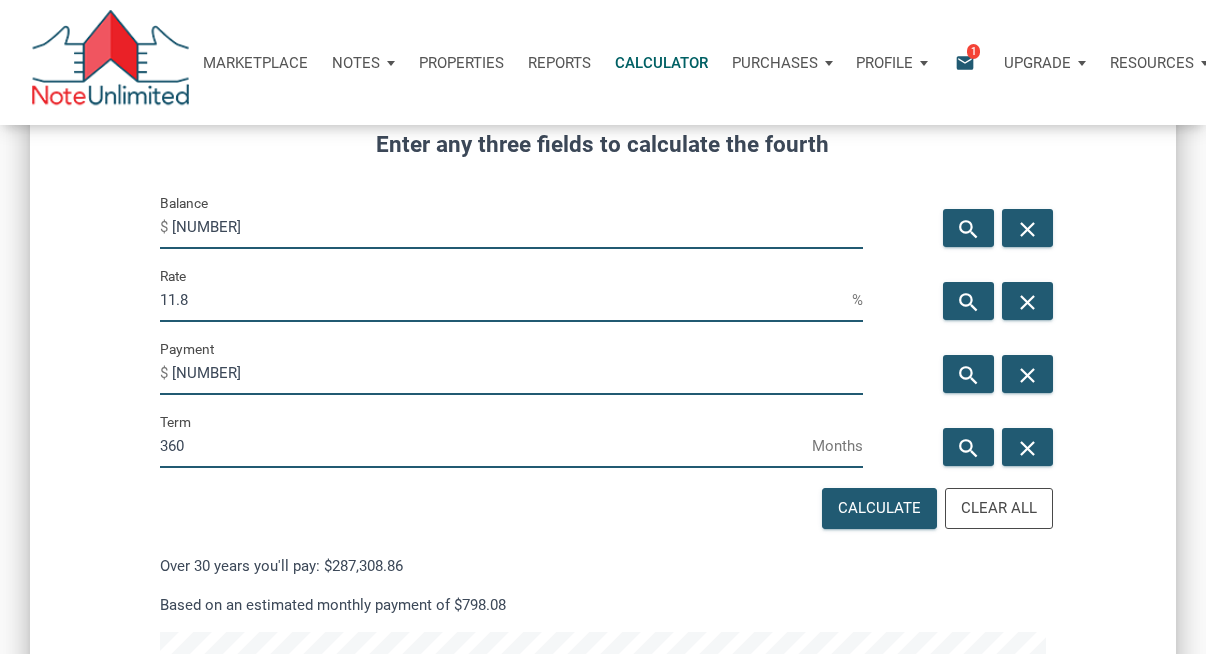 type on "11.8" 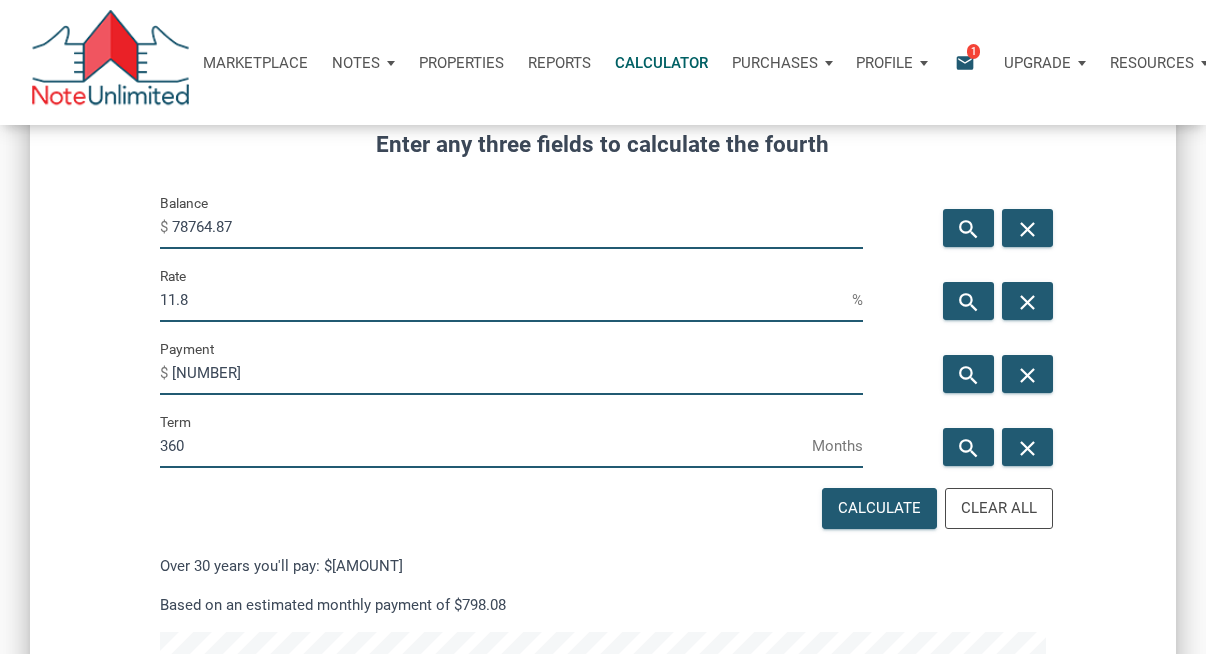 scroll, scrollTop: 998283, scrollLeft: 998854, axis: both 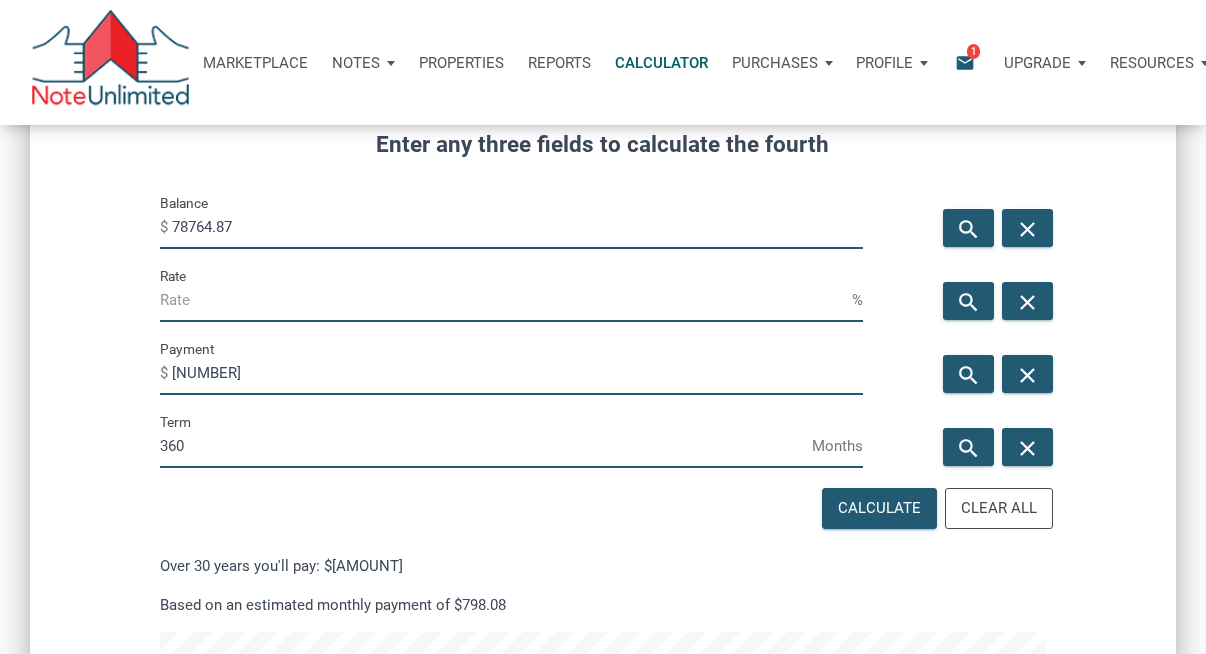 type 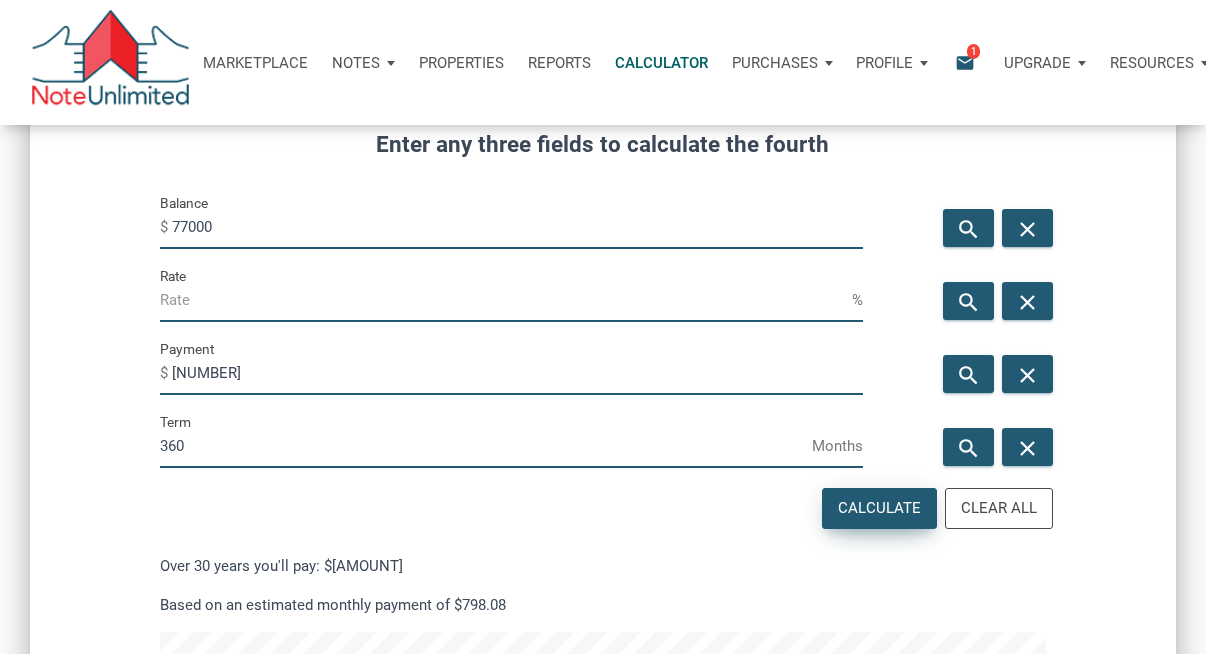 type on "77000" 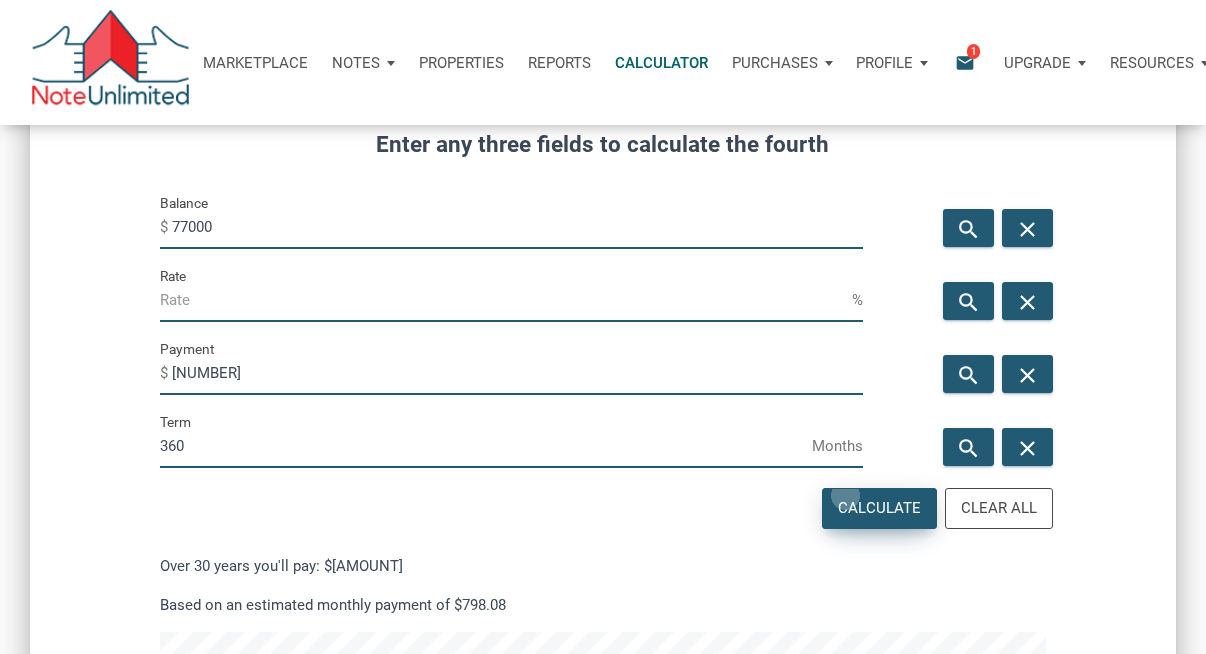 click on "Calculate" at bounding box center [879, 508] 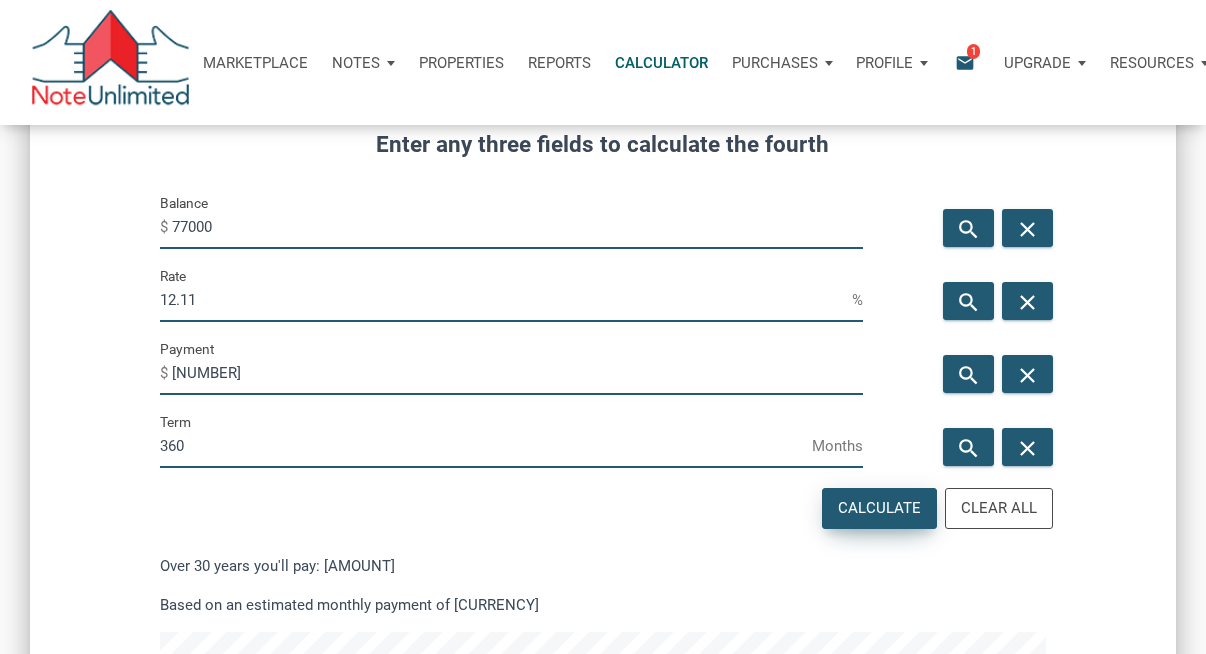 scroll, scrollTop: 998283, scrollLeft: 998854, axis: both 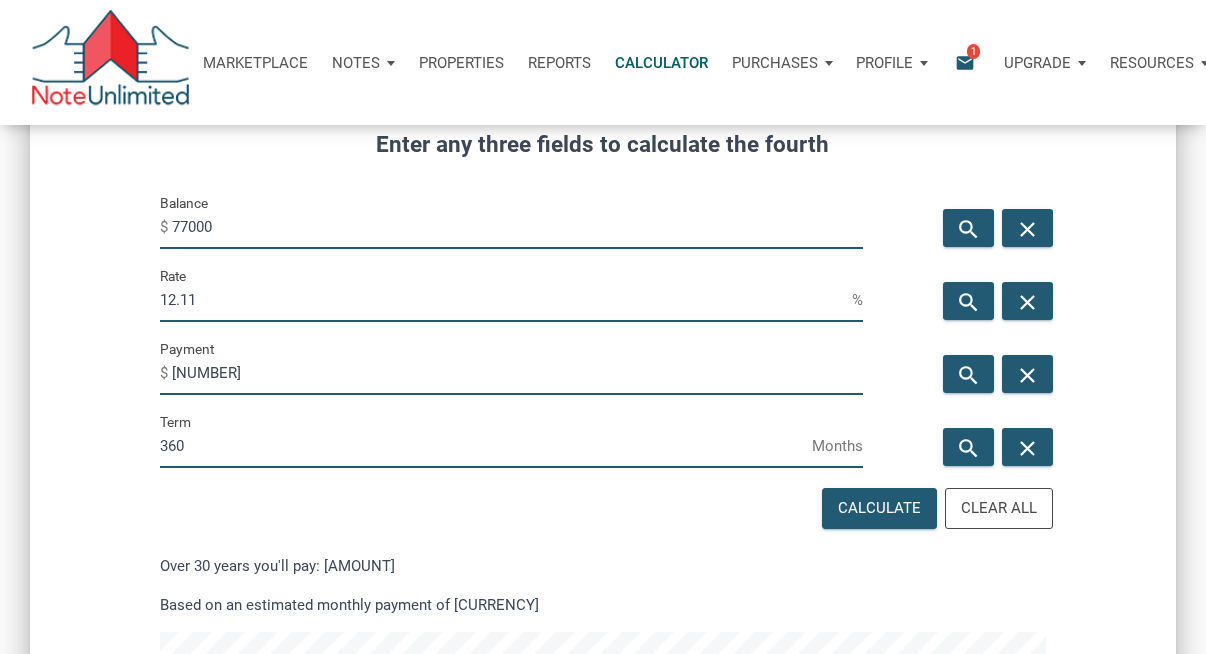 click on "Rate 12.11 %" at bounding box center [511, 293] 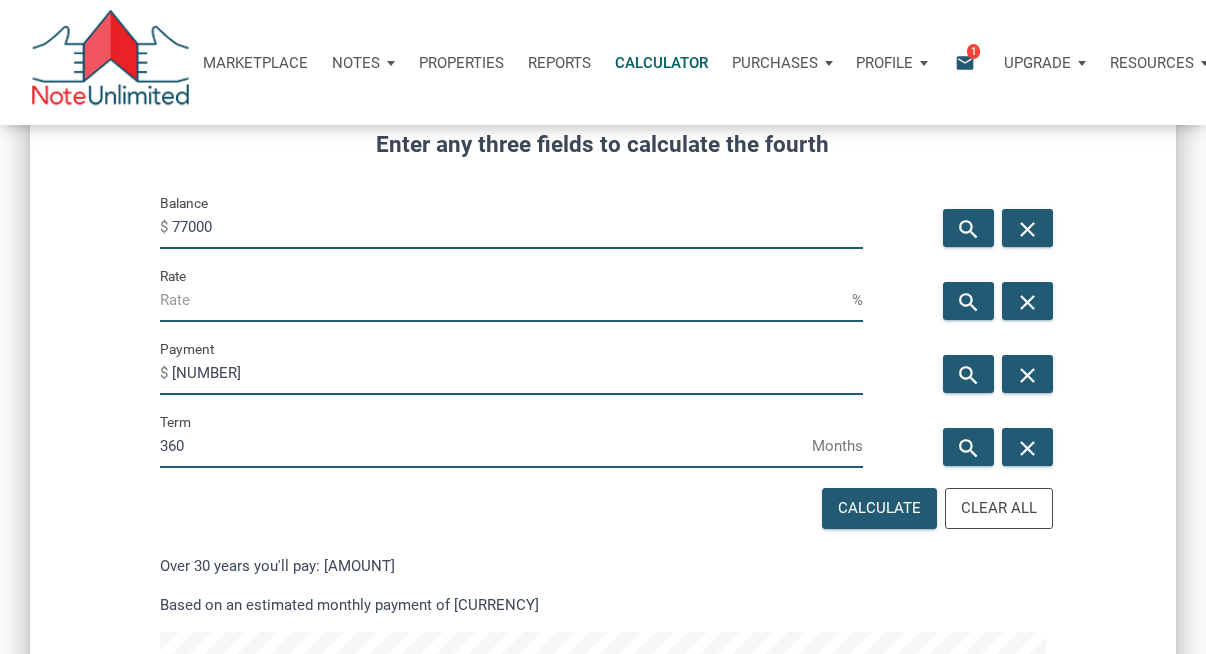 type 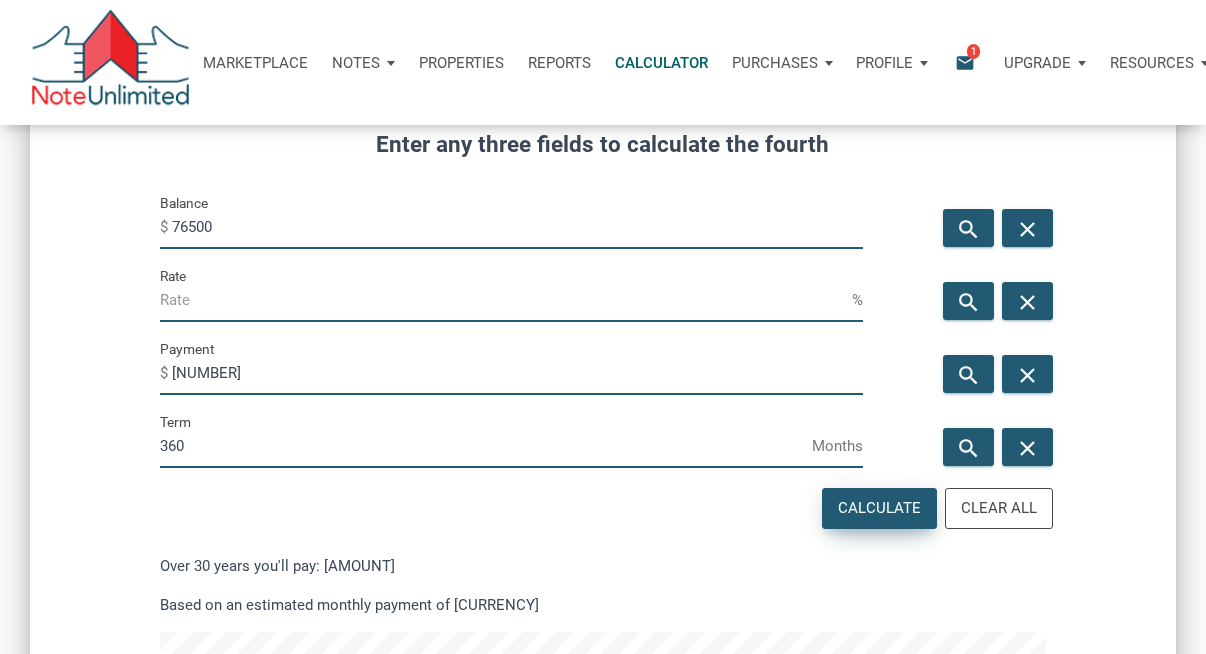 type on "76500" 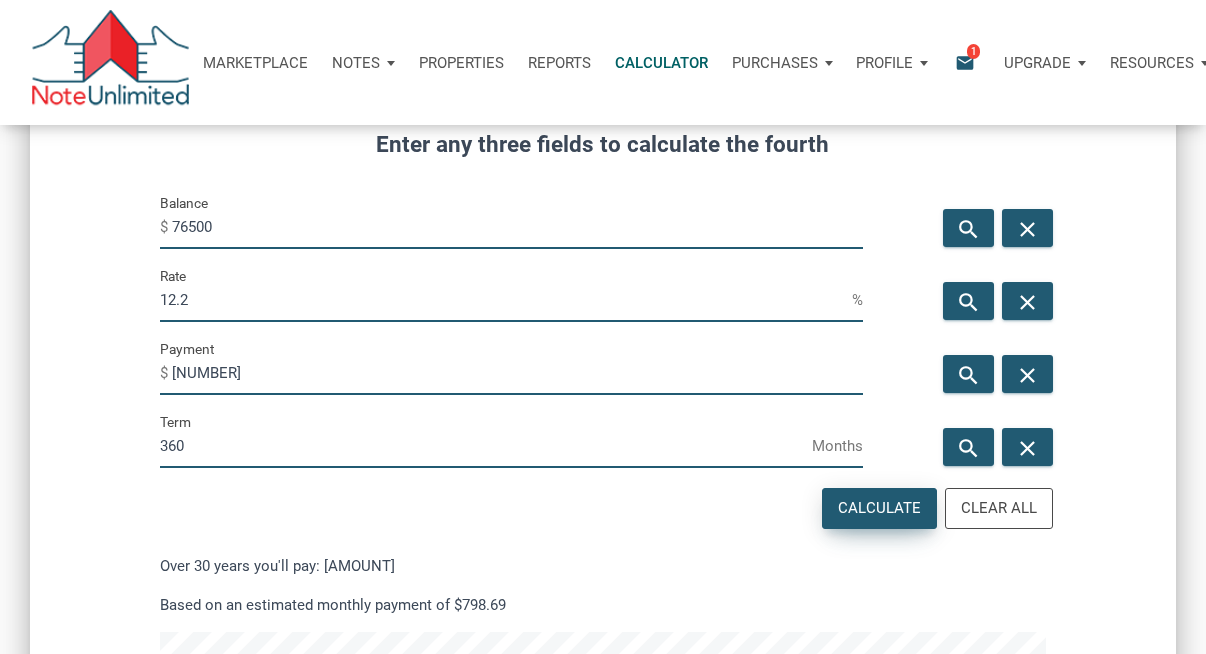 scroll, scrollTop: 998283, scrollLeft: 998854, axis: both 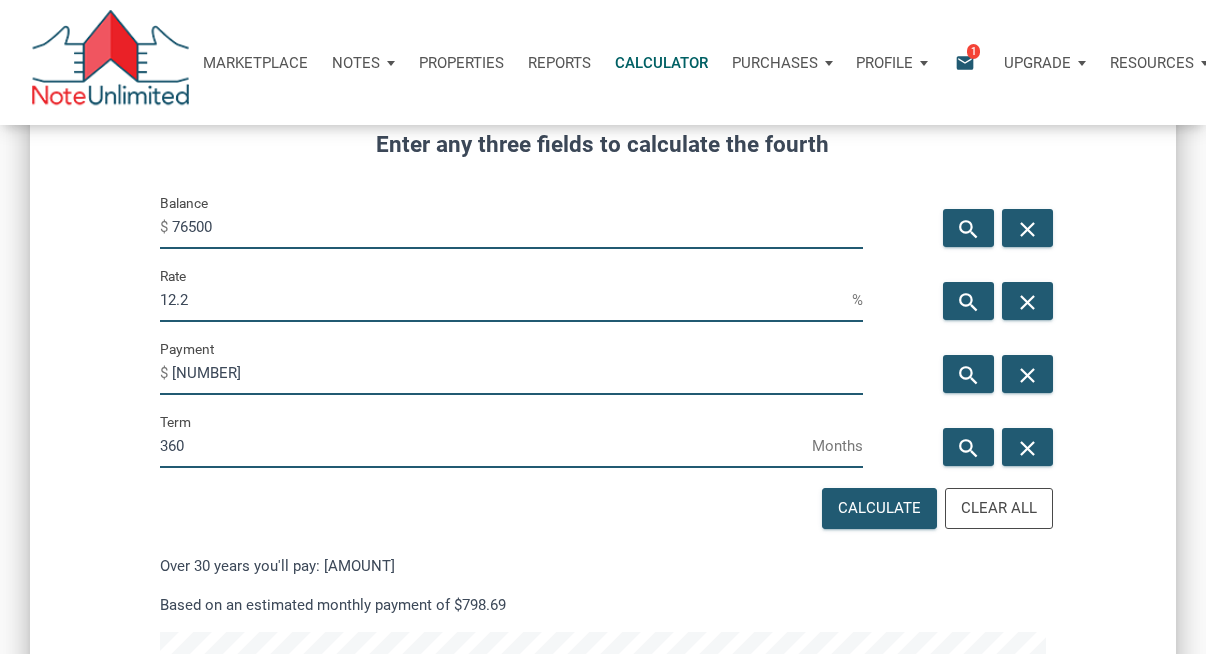 click on "76500" at bounding box center [517, 226] 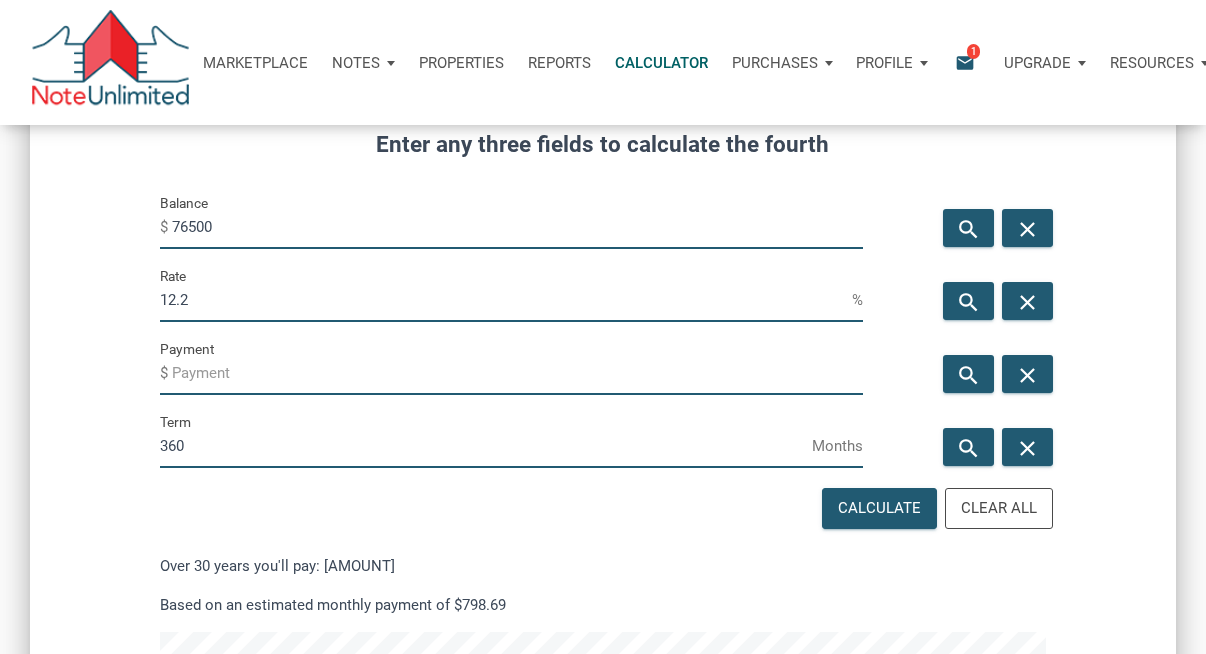 type 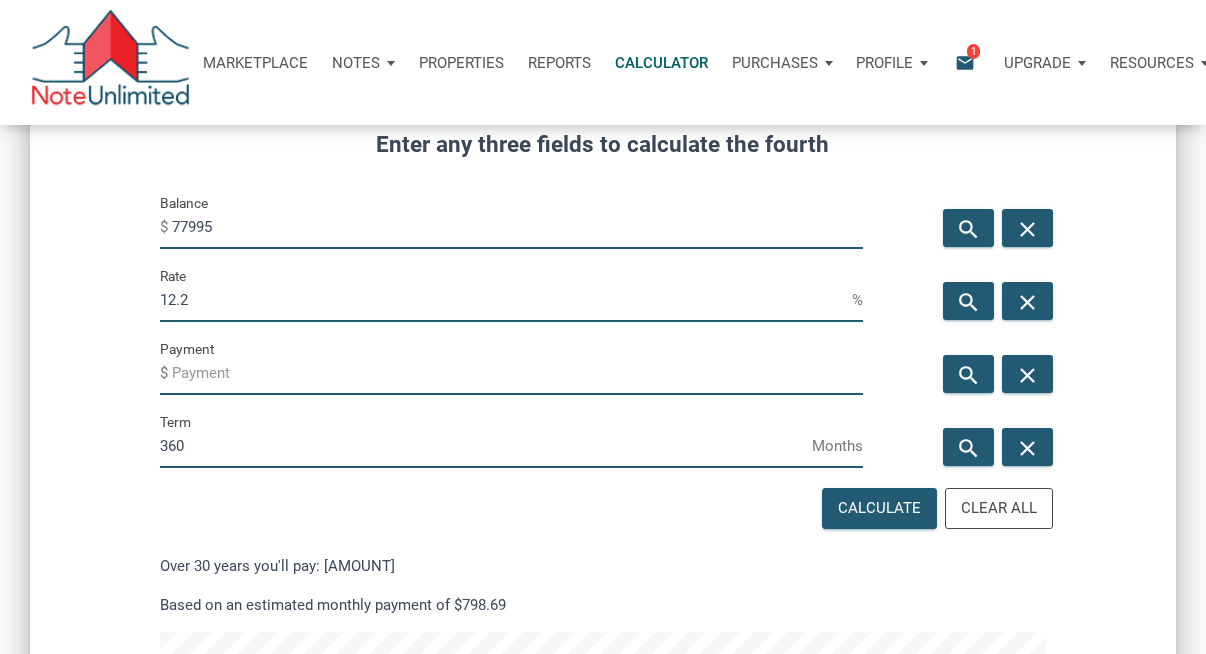 type on "77995" 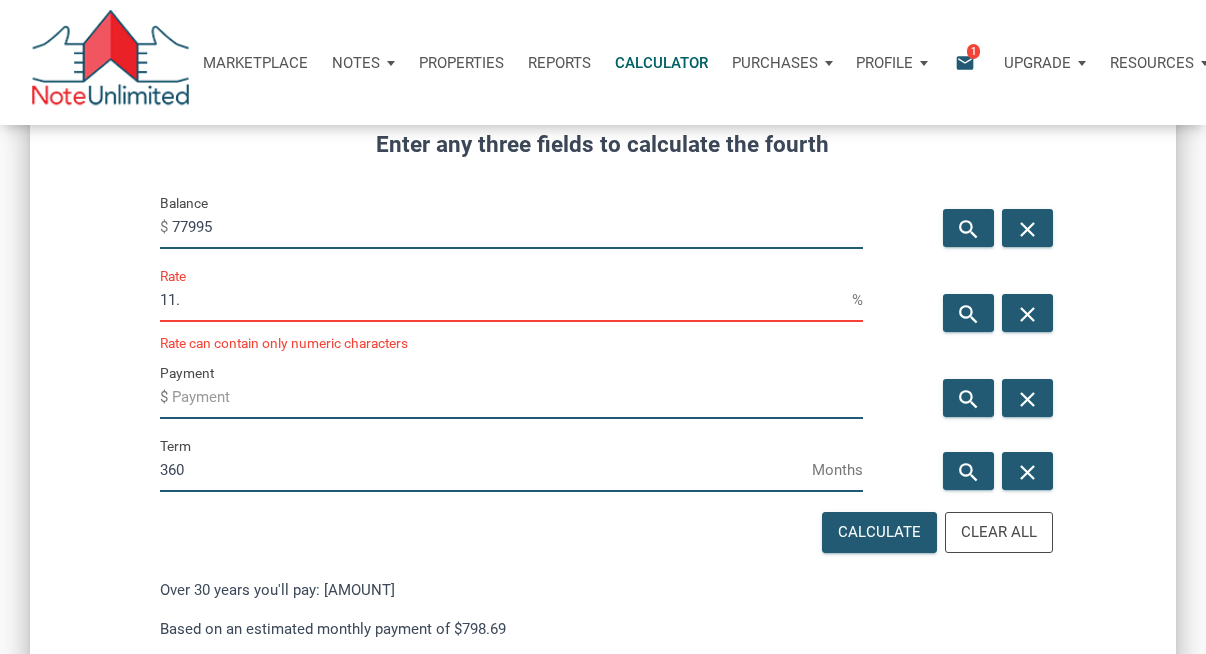 scroll, scrollTop: 998259, scrollLeft: 998854, axis: both 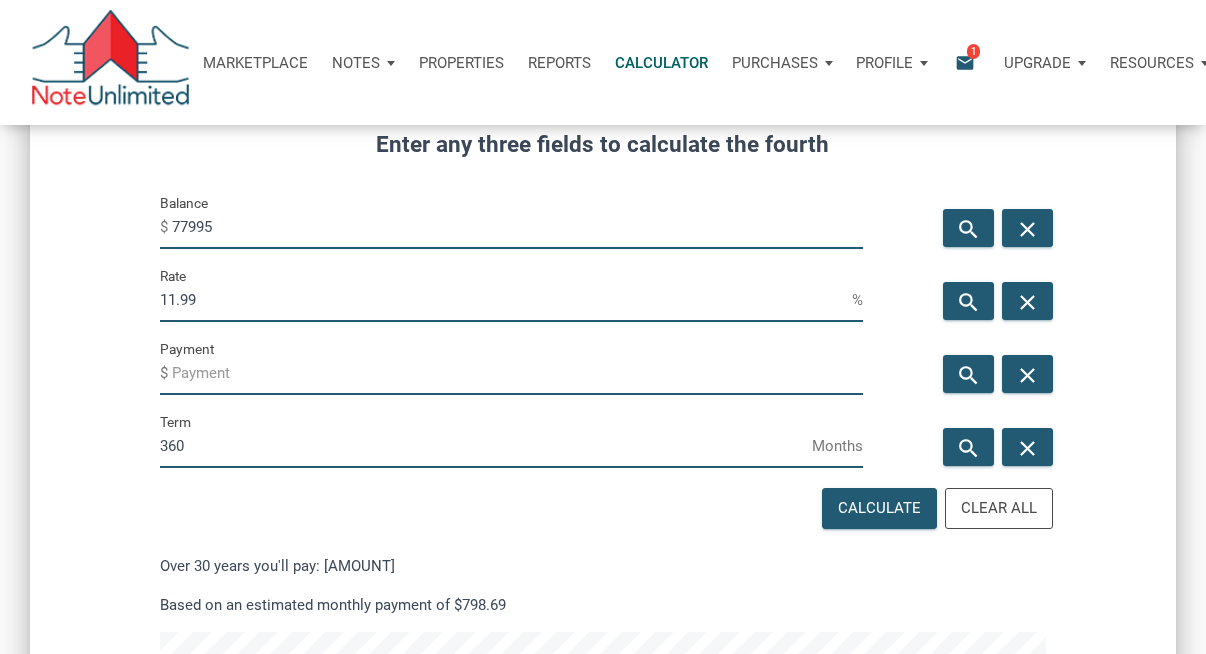 type on "11.99" 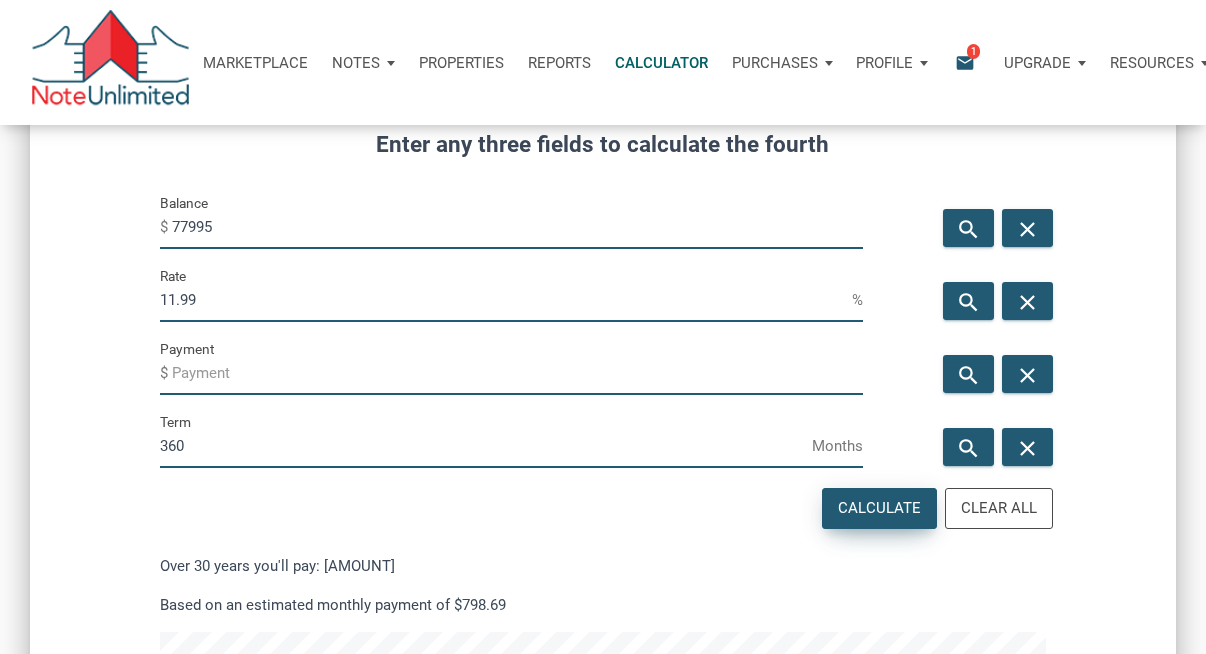 click on "Calculate" at bounding box center [879, 508] 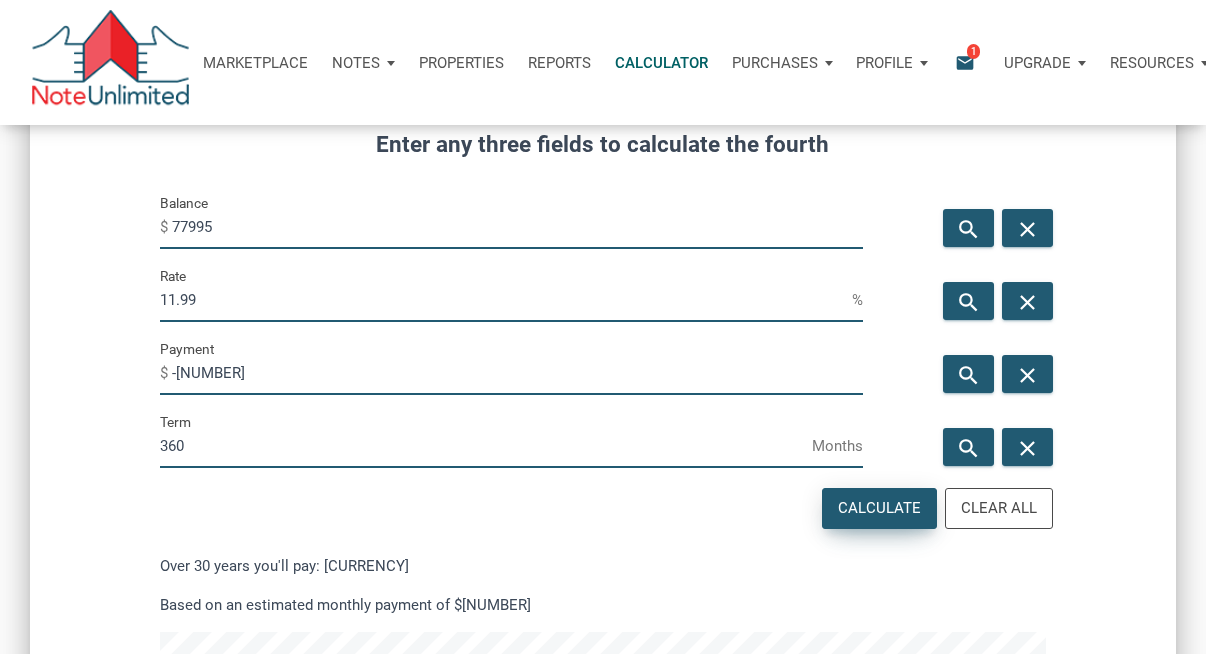 scroll, scrollTop: 998283, scrollLeft: 998854, axis: both 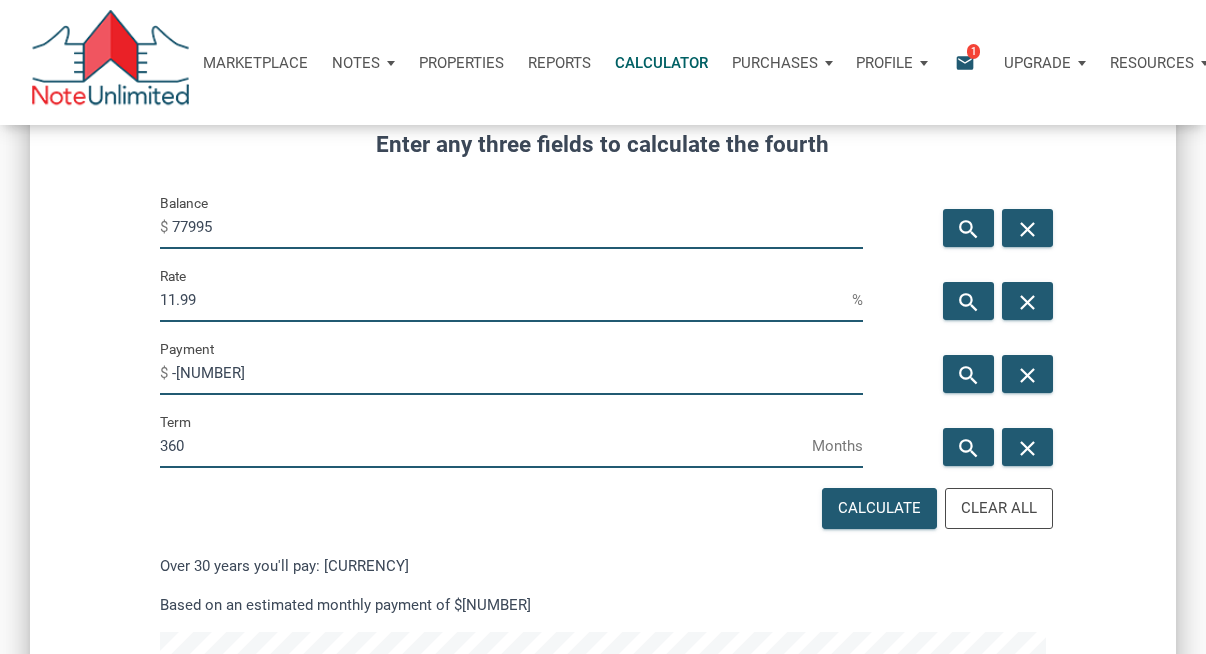 drag, startPoint x: 239, startPoint y: 376, endPoint x: 118, endPoint y: 376, distance: 121 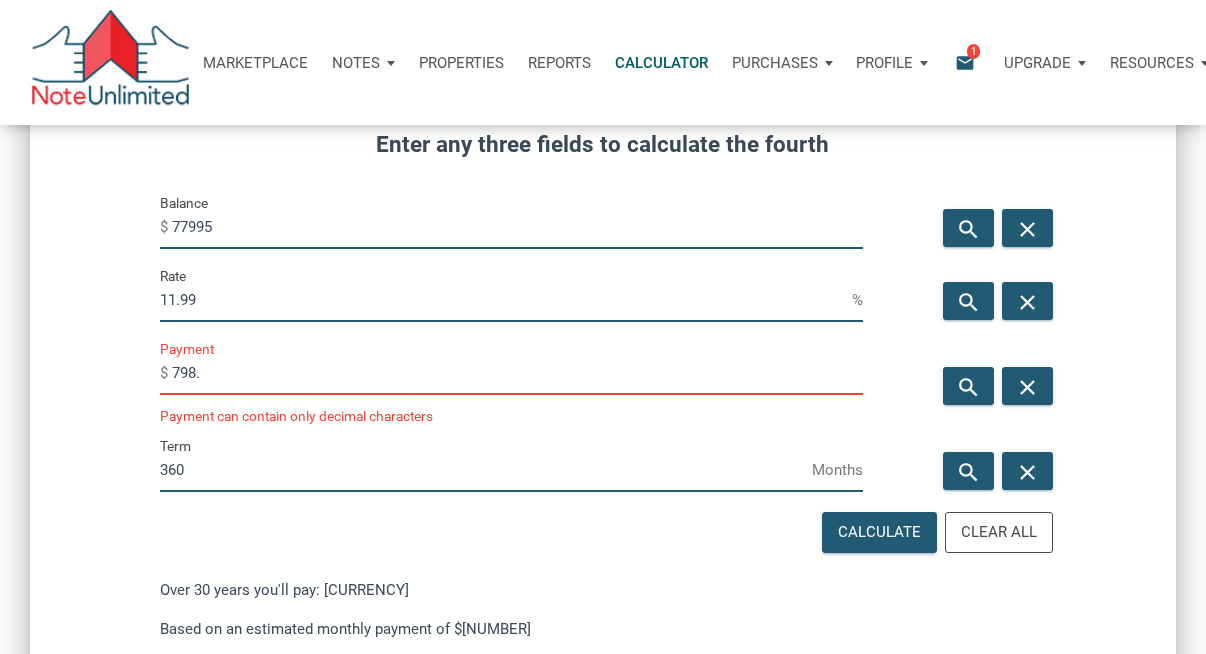 scroll, scrollTop: 998259, scrollLeft: 998854, axis: both 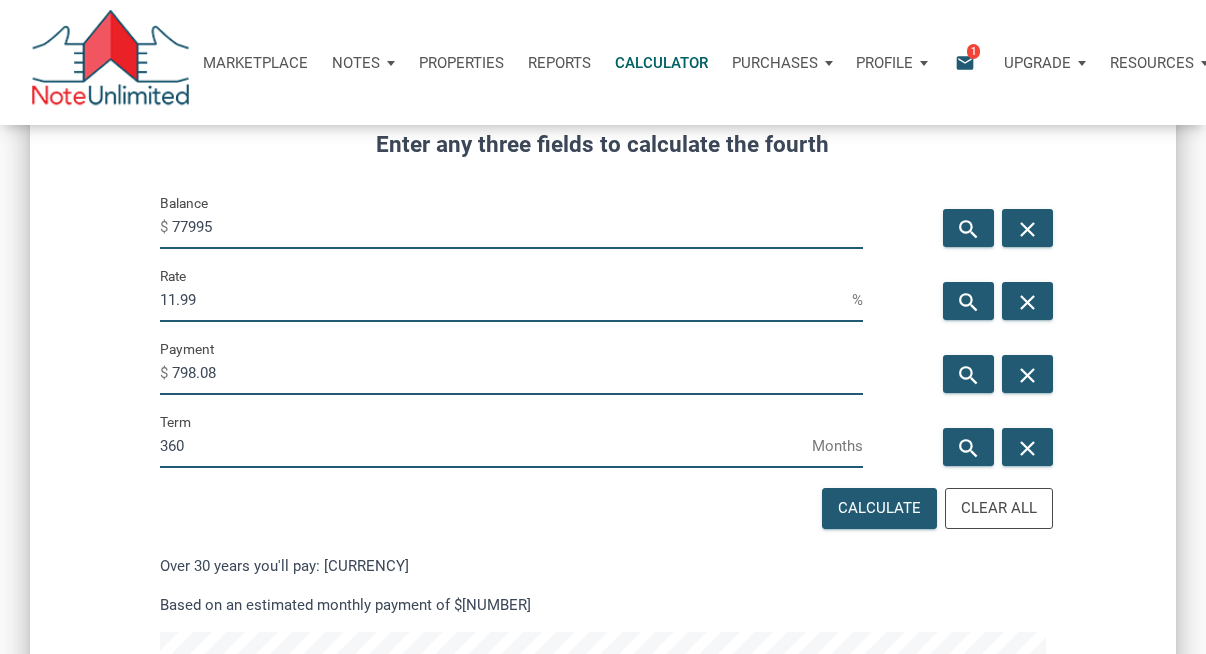 type on "[NUMBER]" 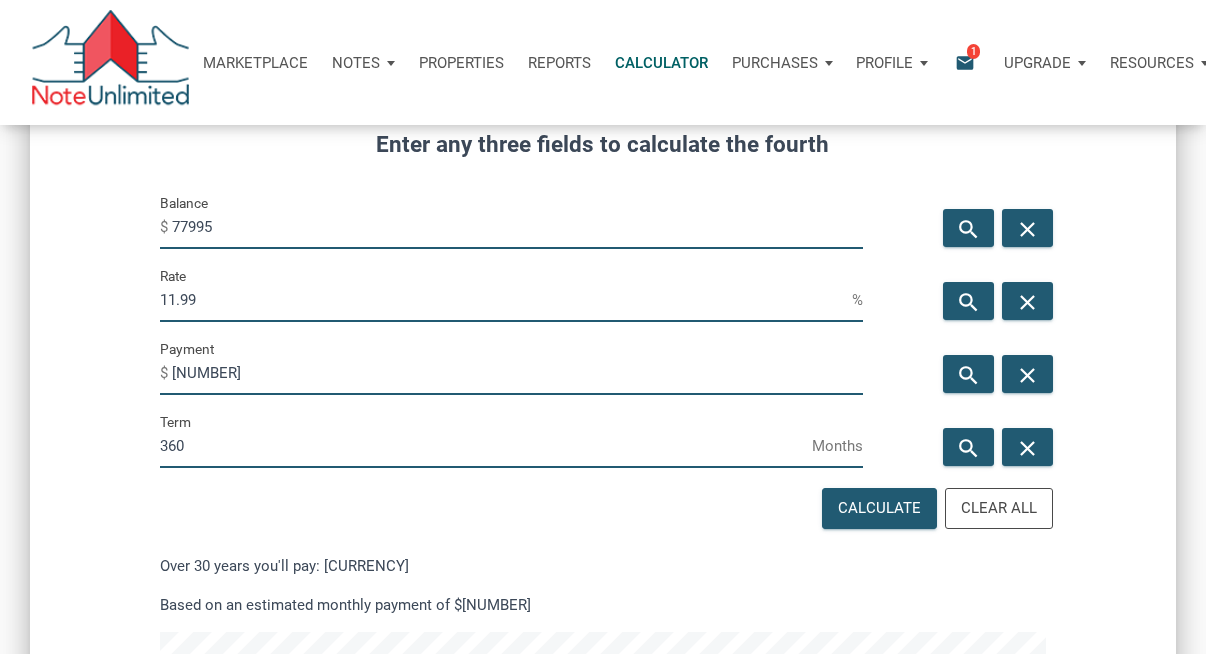 drag, startPoint x: 219, startPoint y: 226, endPoint x: 146, endPoint y: 226, distance: 73 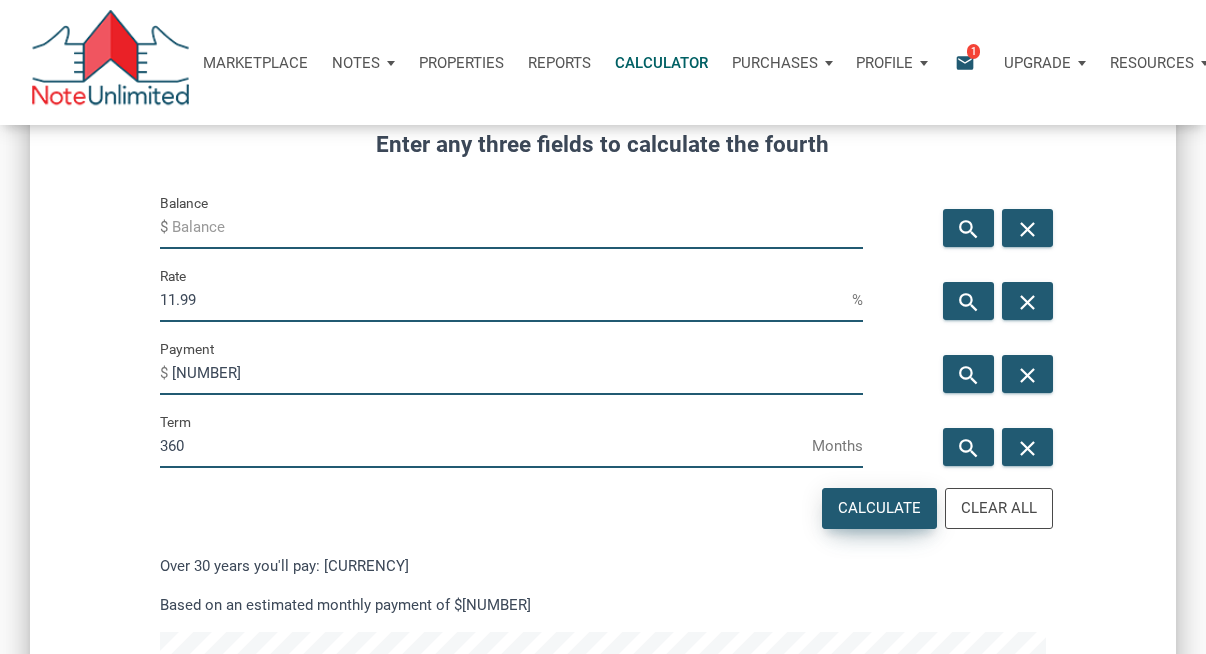 click on "Calculate" at bounding box center (879, 508) 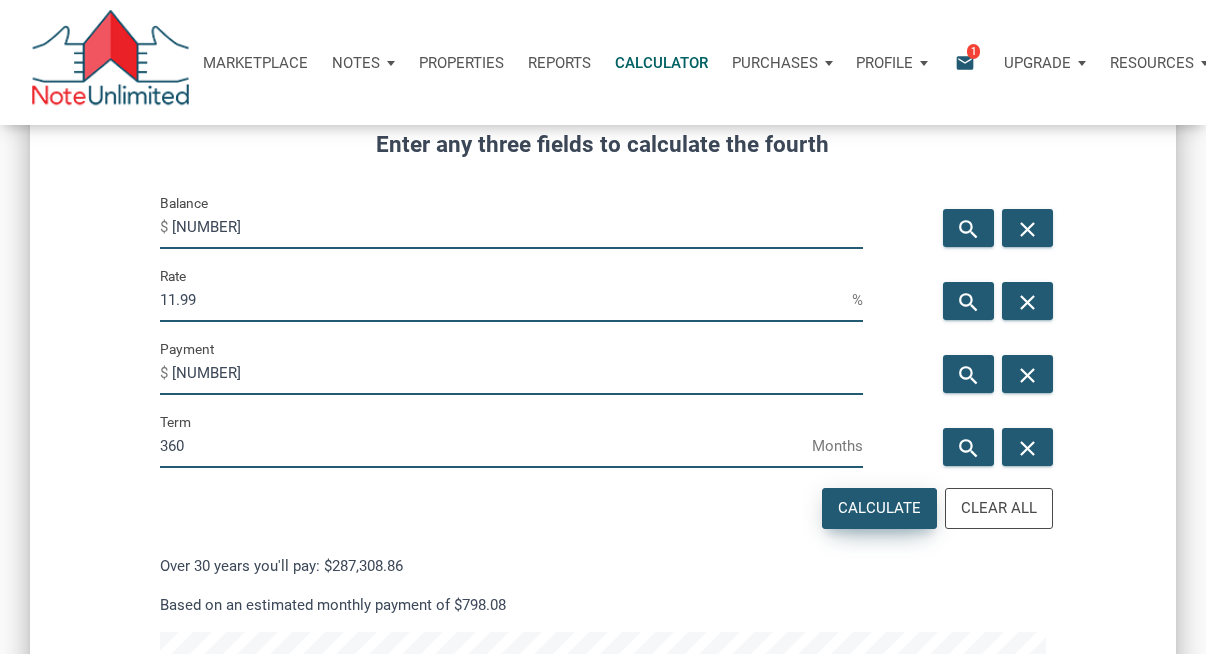 scroll, scrollTop: 998283, scrollLeft: 998854, axis: both 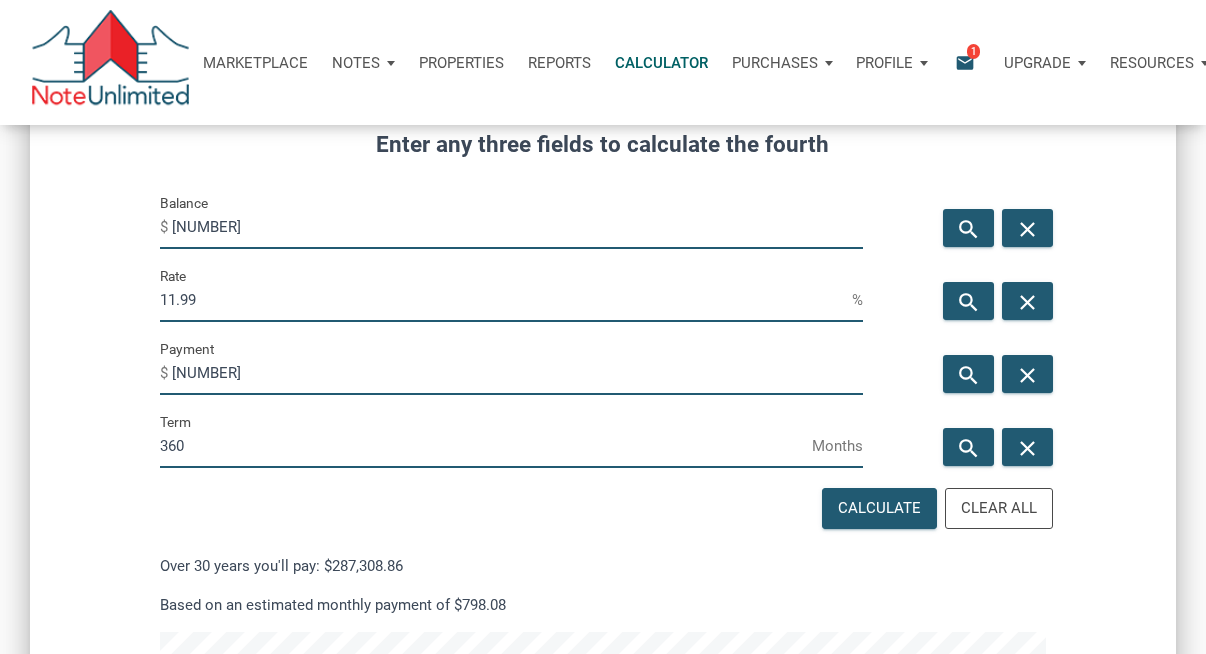 drag, startPoint x: 280, startPoint y: 231, endPoint x: 136, endPoint y: 234, distance: 144.03125 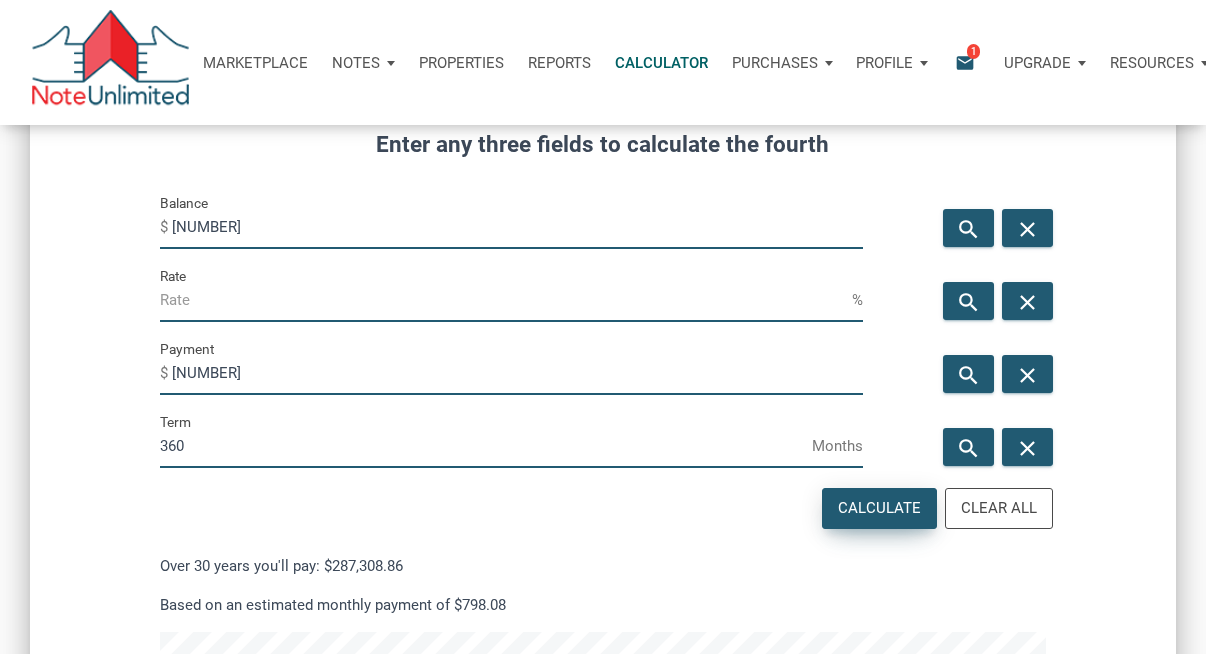 click on "Calculate" at bounding box center [879, 508] 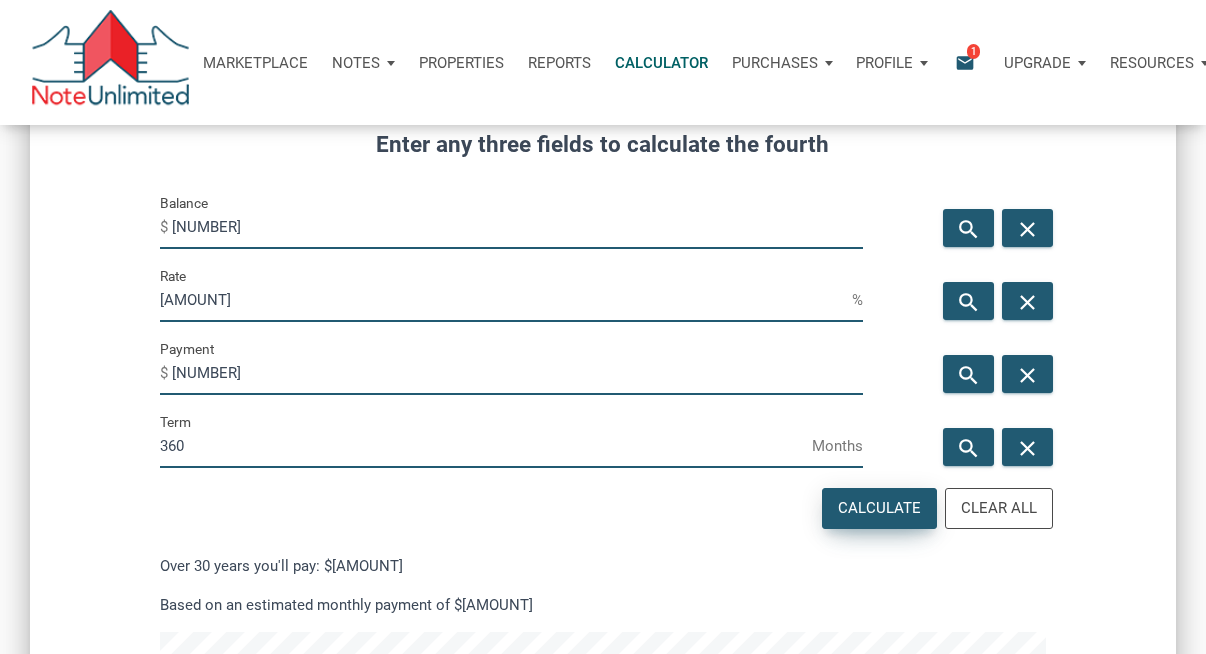 scroll, scrollTop: 998283, scrollLeft: 998854, axis: both 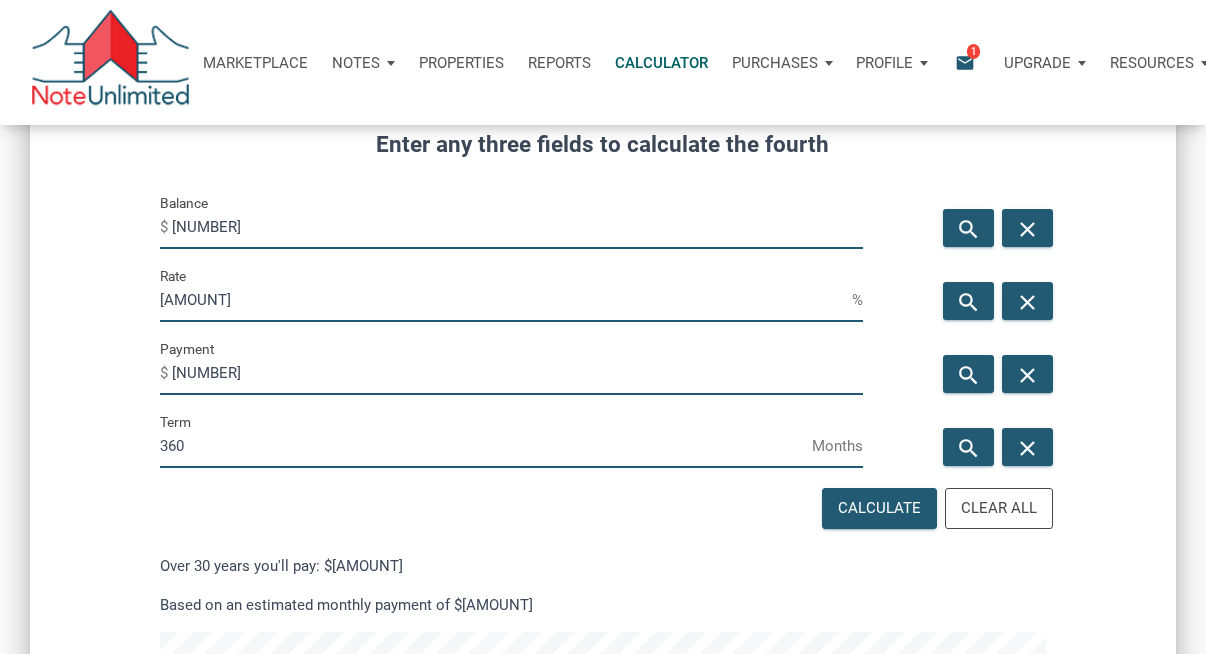 click on "[NUMBER]" at bounding box center [517, 226] 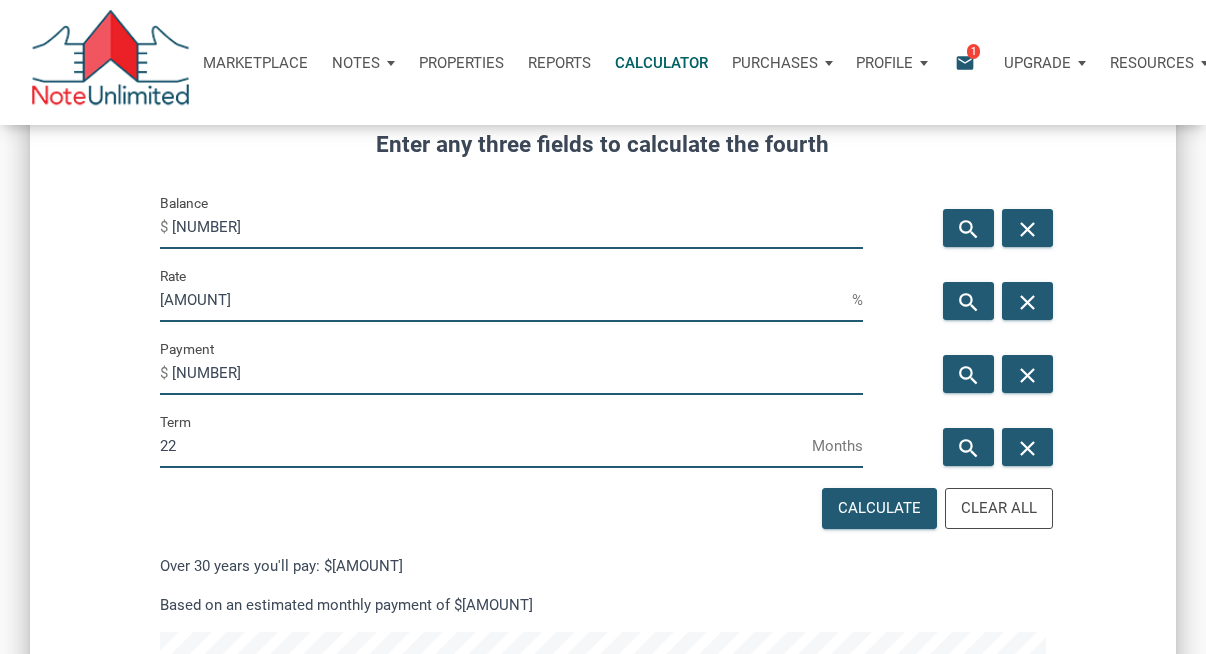 scroll, scrollTop: 998259, scrollLeft: 998854, axis: both 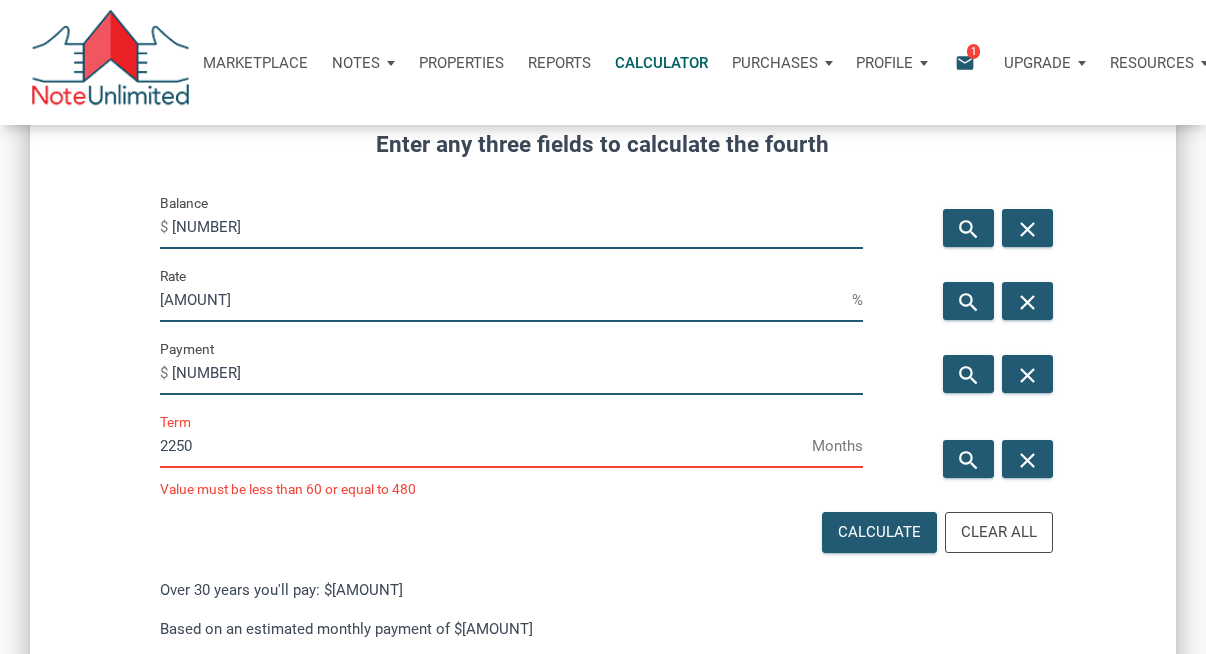 type on "2250" 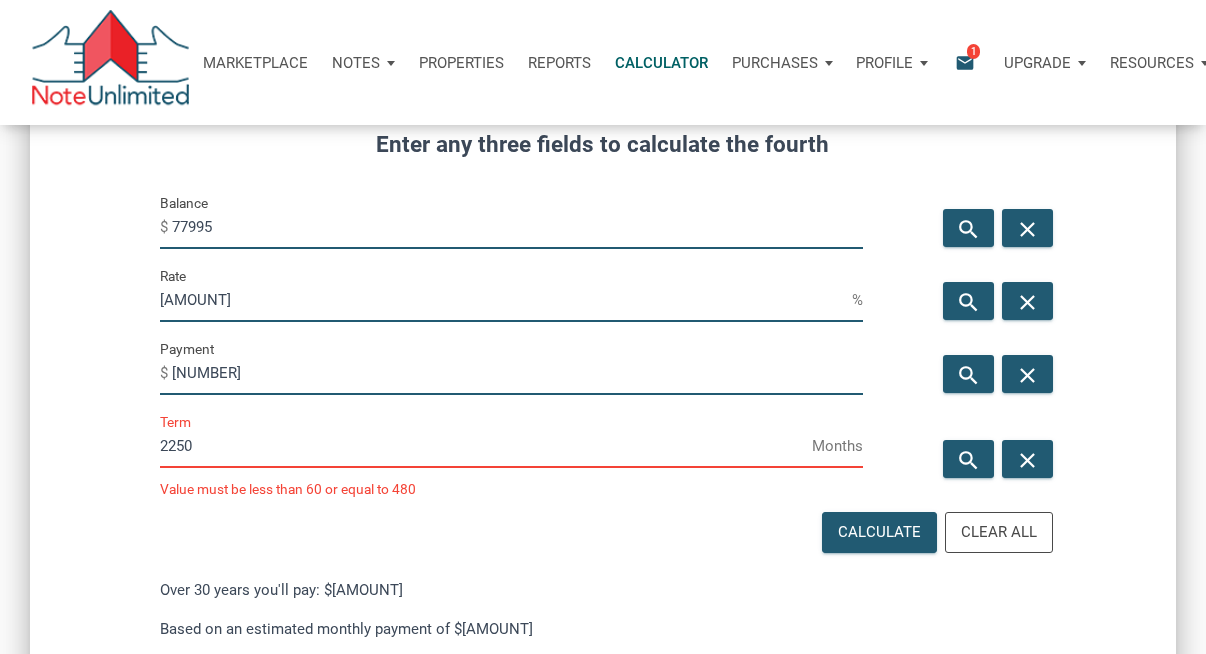 type on "77995" 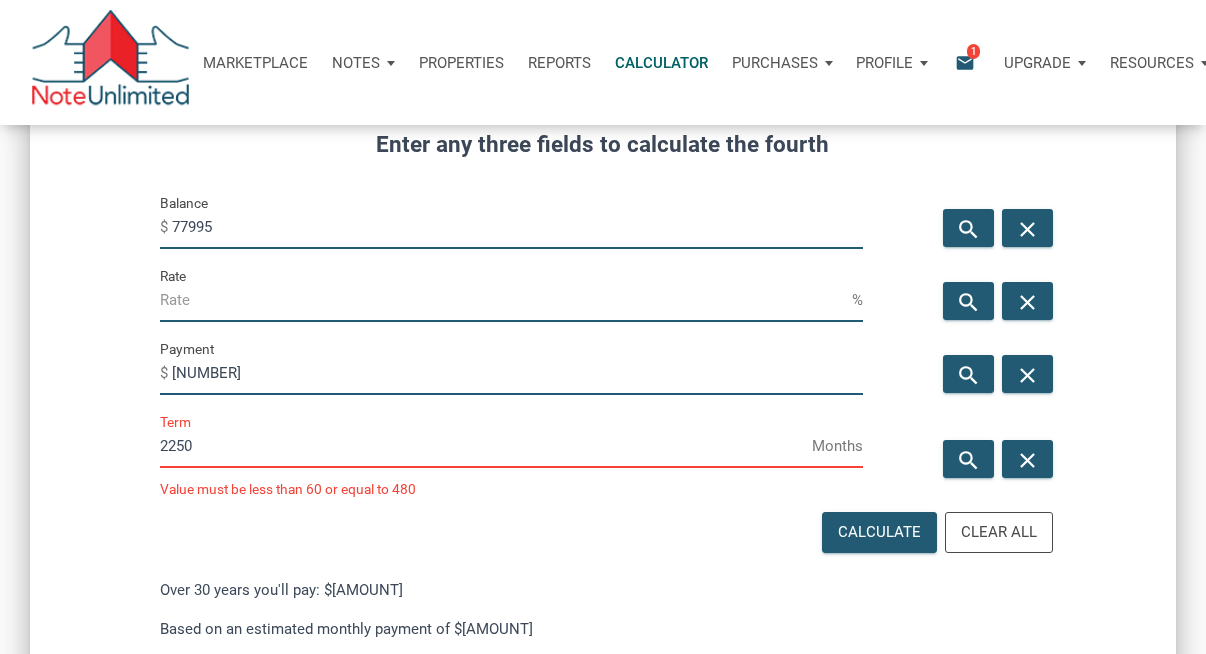type 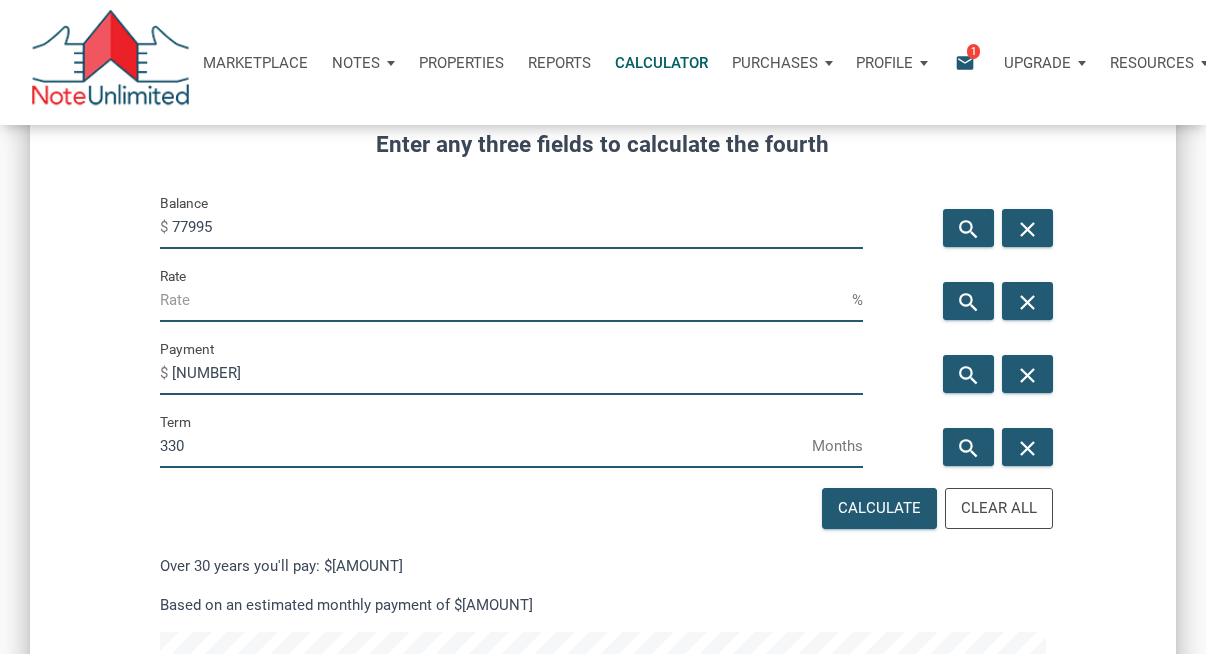 scroll, scrollTop: 1741, scrollLeft: 1146, axis: both 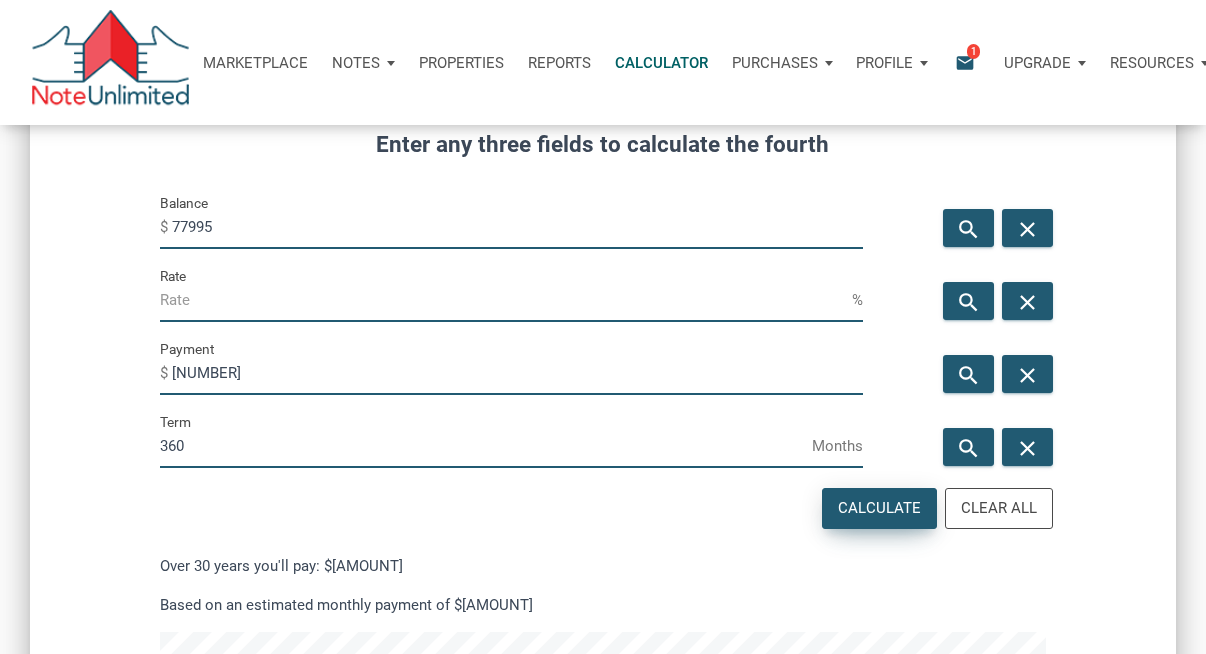 type on "360" 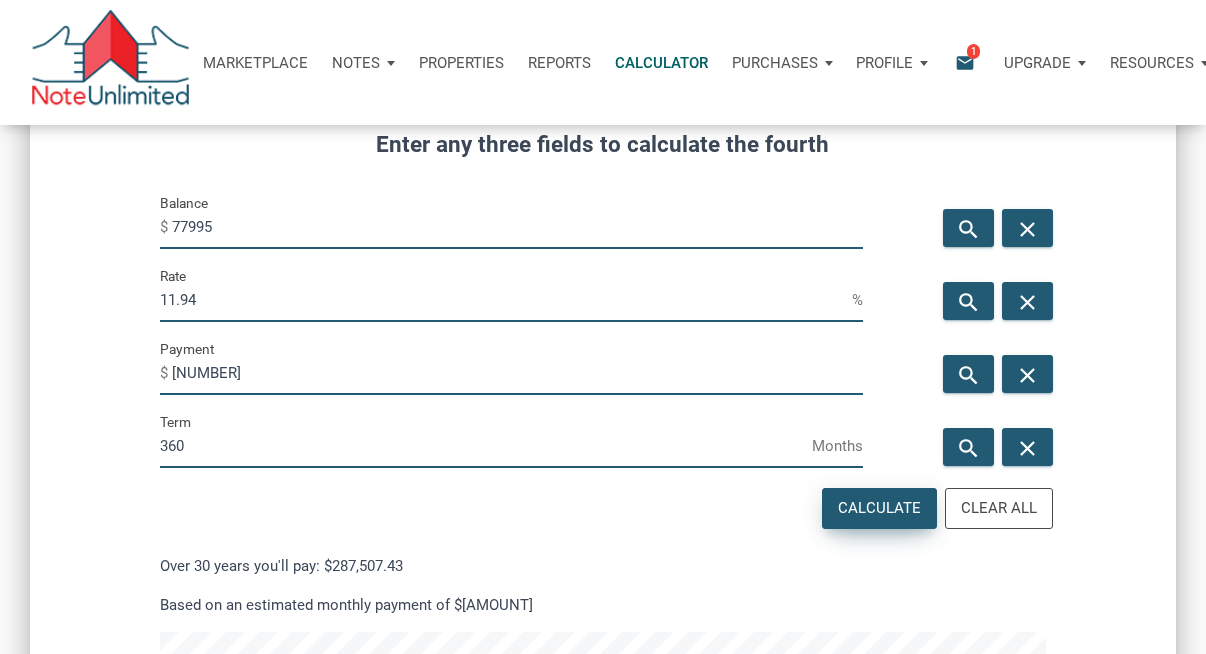 scroll, scrollTop: 998283, scrollLeft: 998854, axis: both 